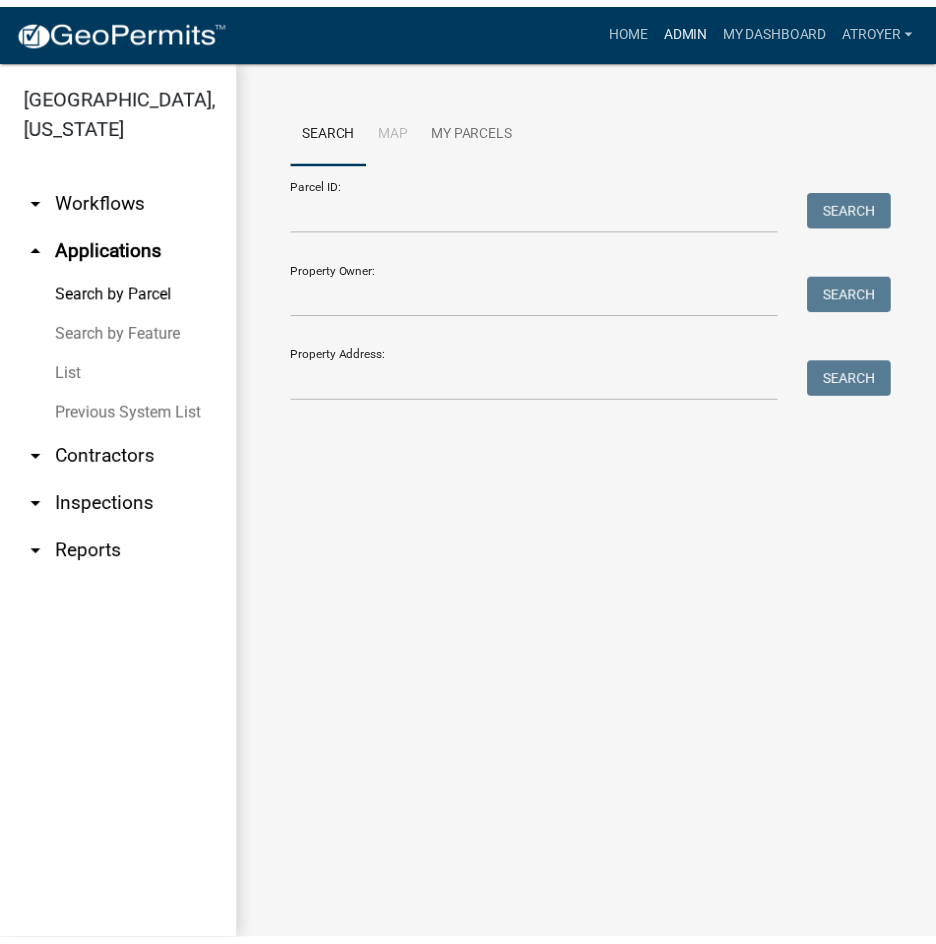 scroll, scrollTop: 0, scrollLeft: 0, axis: both 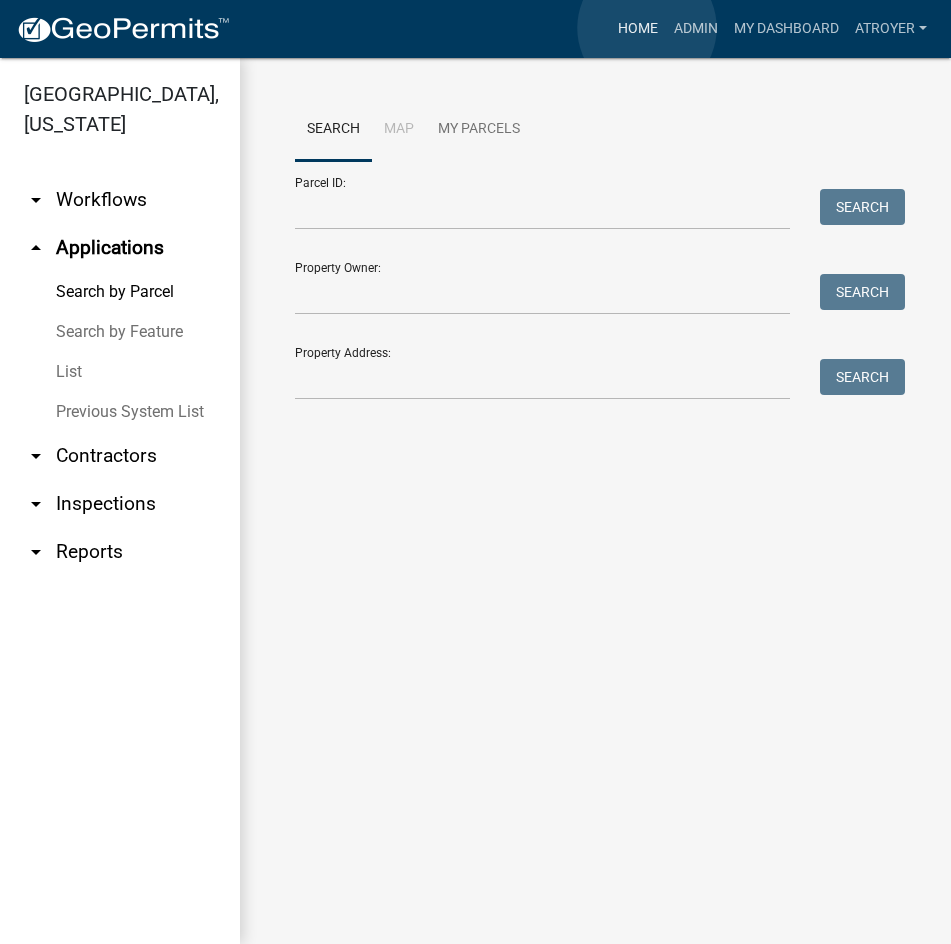 click on "Home" at bounding box center [638, 29] 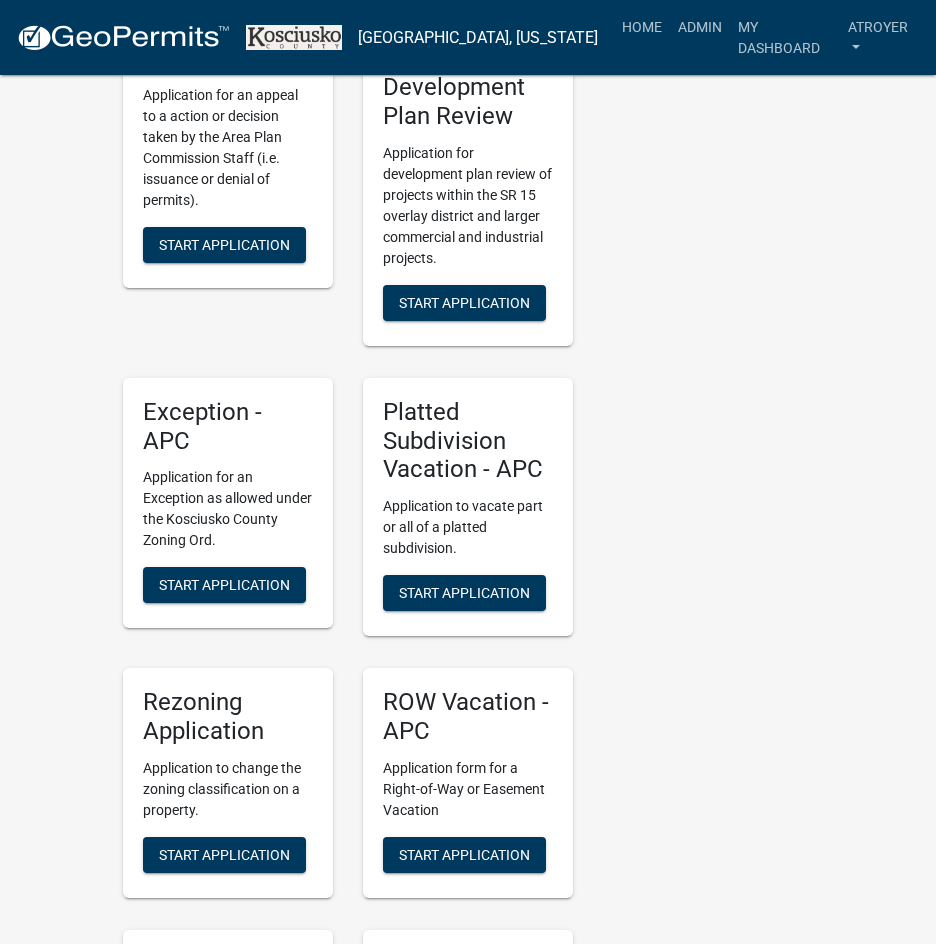 scroll, scrollTop: 4000, scrollLeft: 0, axis: vertical 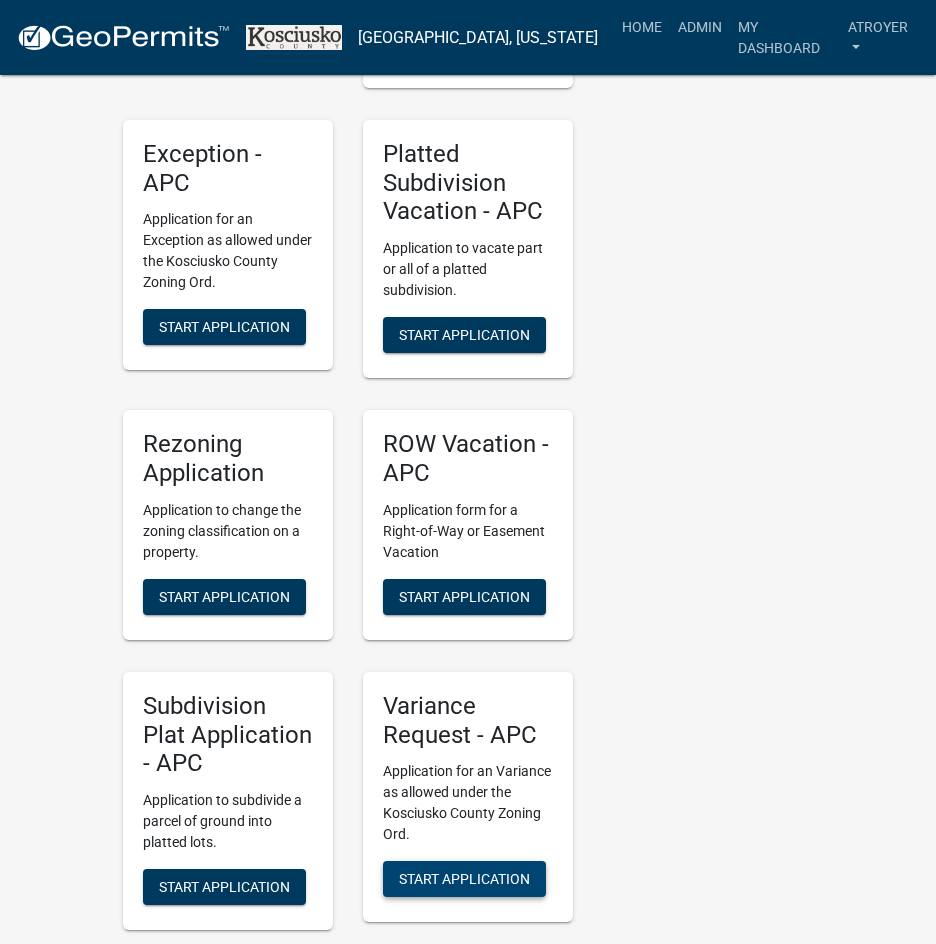 click on "Start Application" at bounding box center (464, 879) 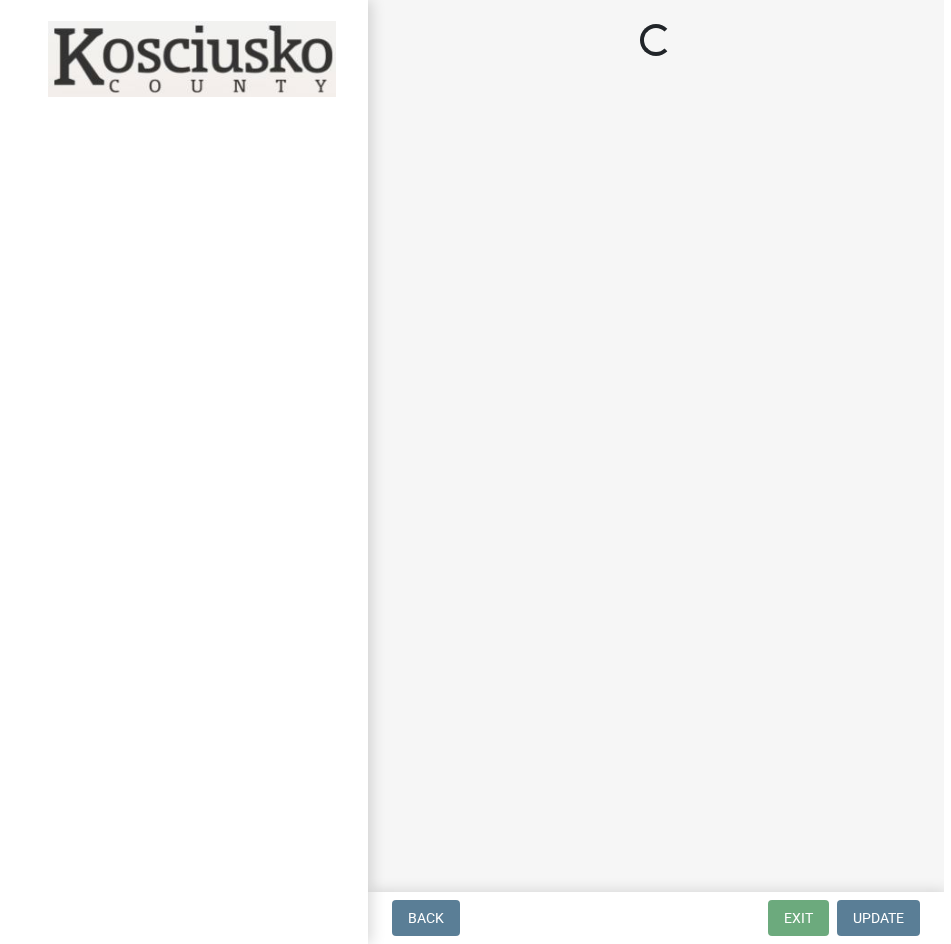 scroll, scrollTop: 0, scrollLeft: 0, axis: both 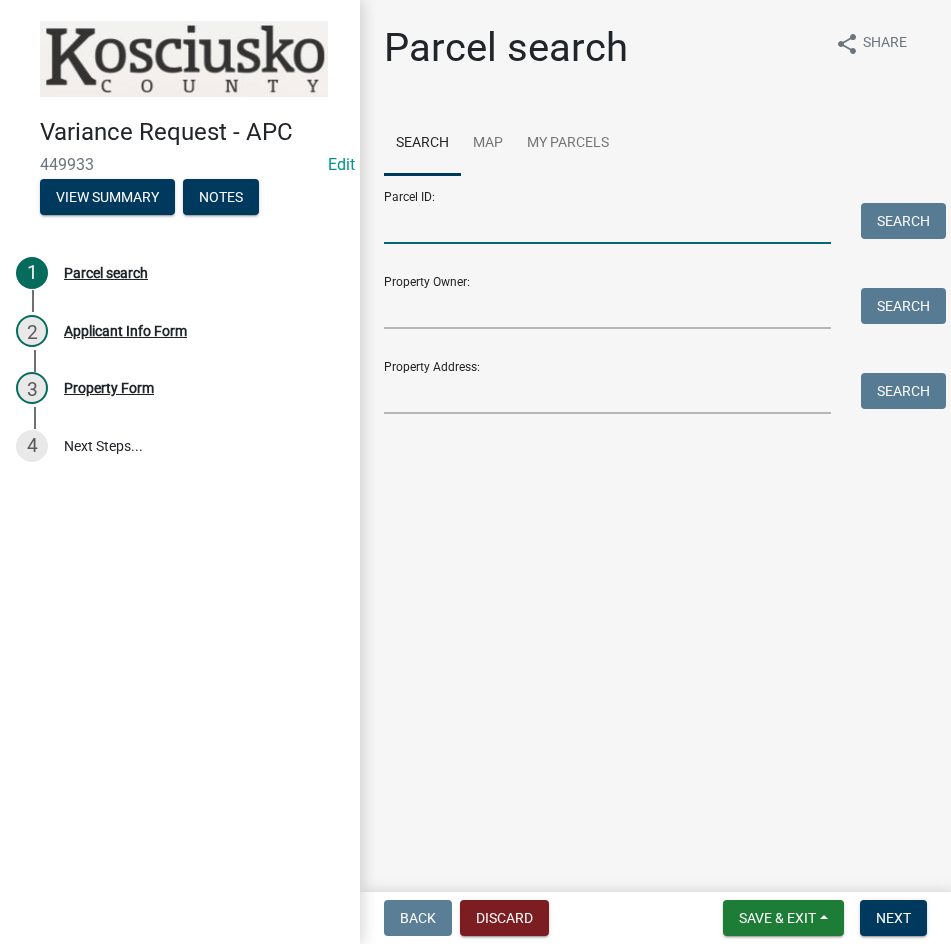 click on "Parcel ID:" at bounding box center [607, 223] 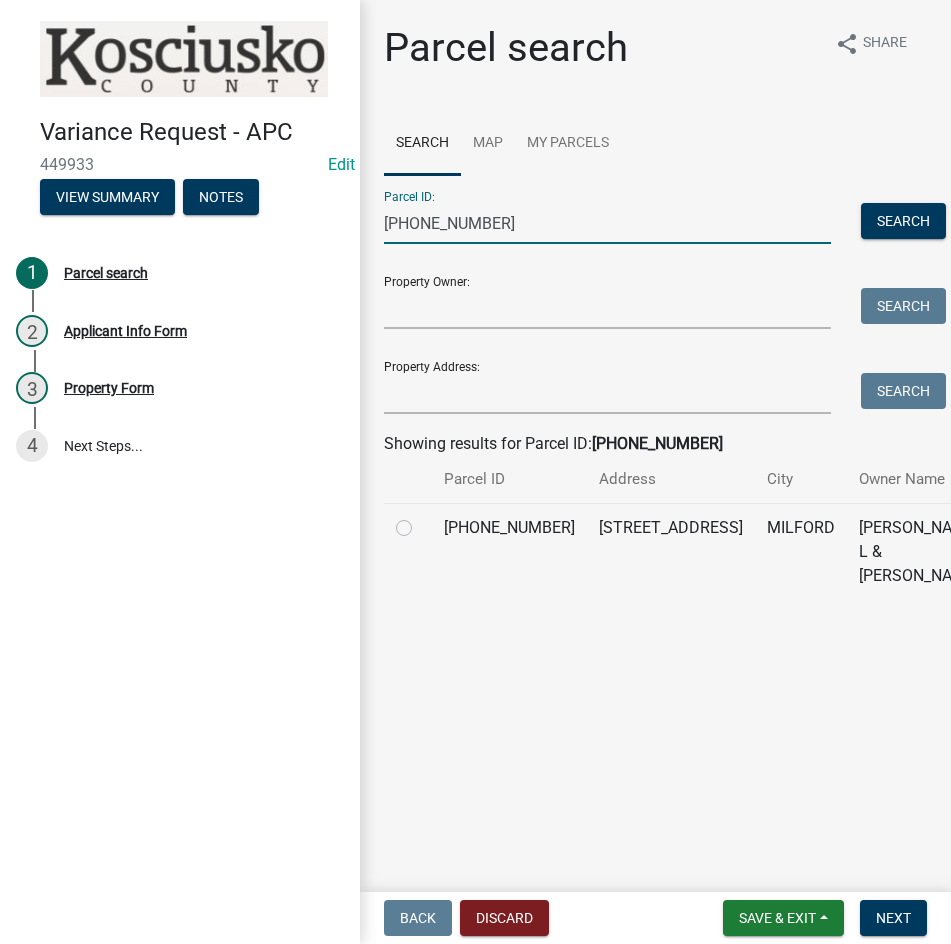 type on "[PHONE_NUMBER]" 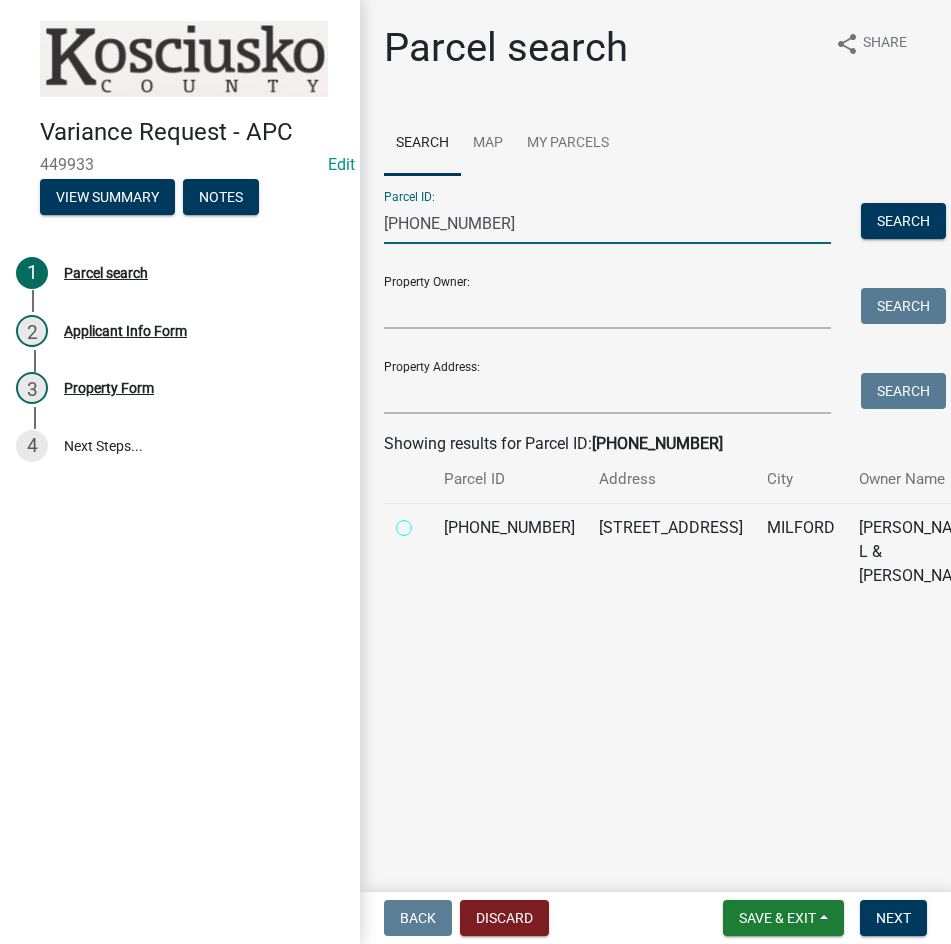 click at bounding box center [426, 522] 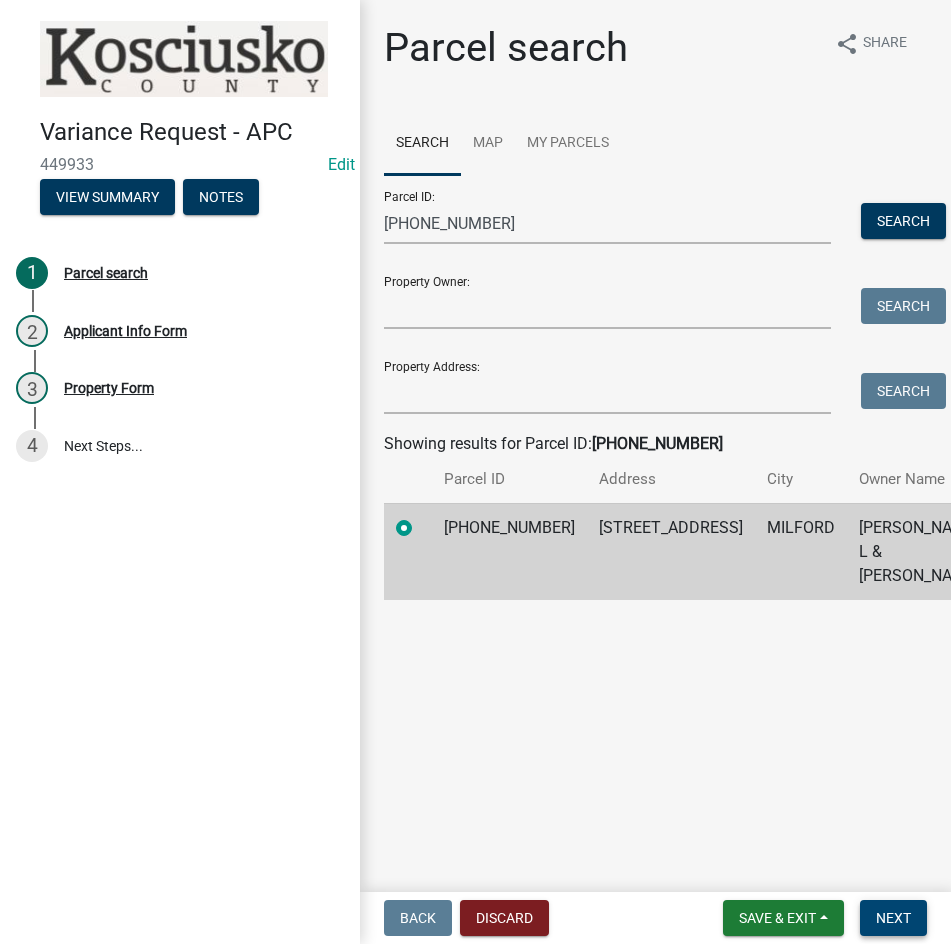 click on "Next" at bounding box center (893, 918) 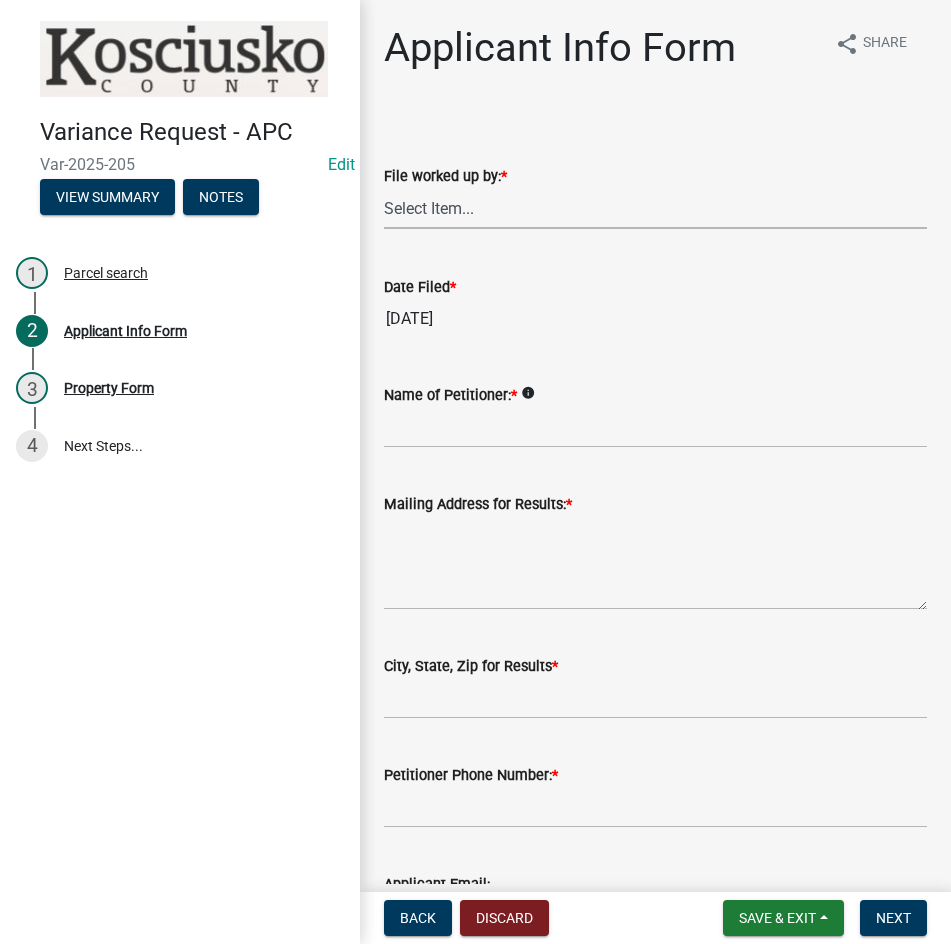 drag, startPoint x: 560, startPoint y: 204, endPoint x: 558, endPoint y: 227, distance: 23.086792 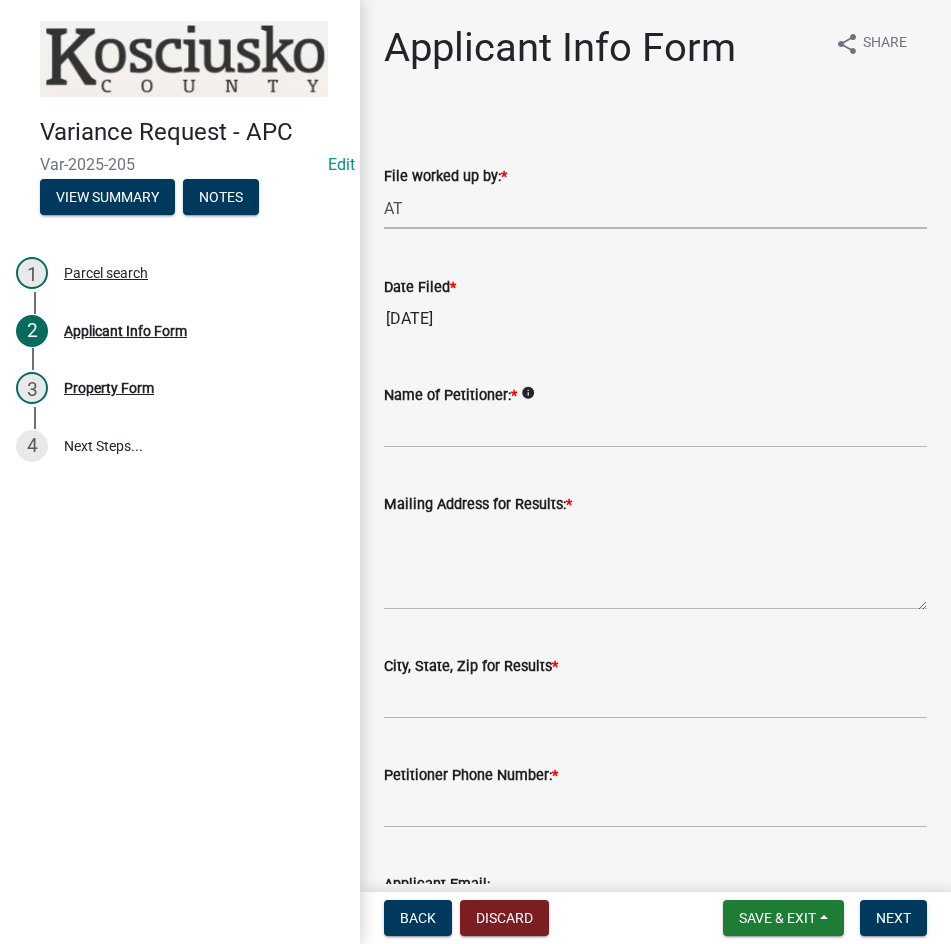 click on "Select Item...   MMS   LT   AT   CS   AH   Vacant" at bounding box center (655, 208) 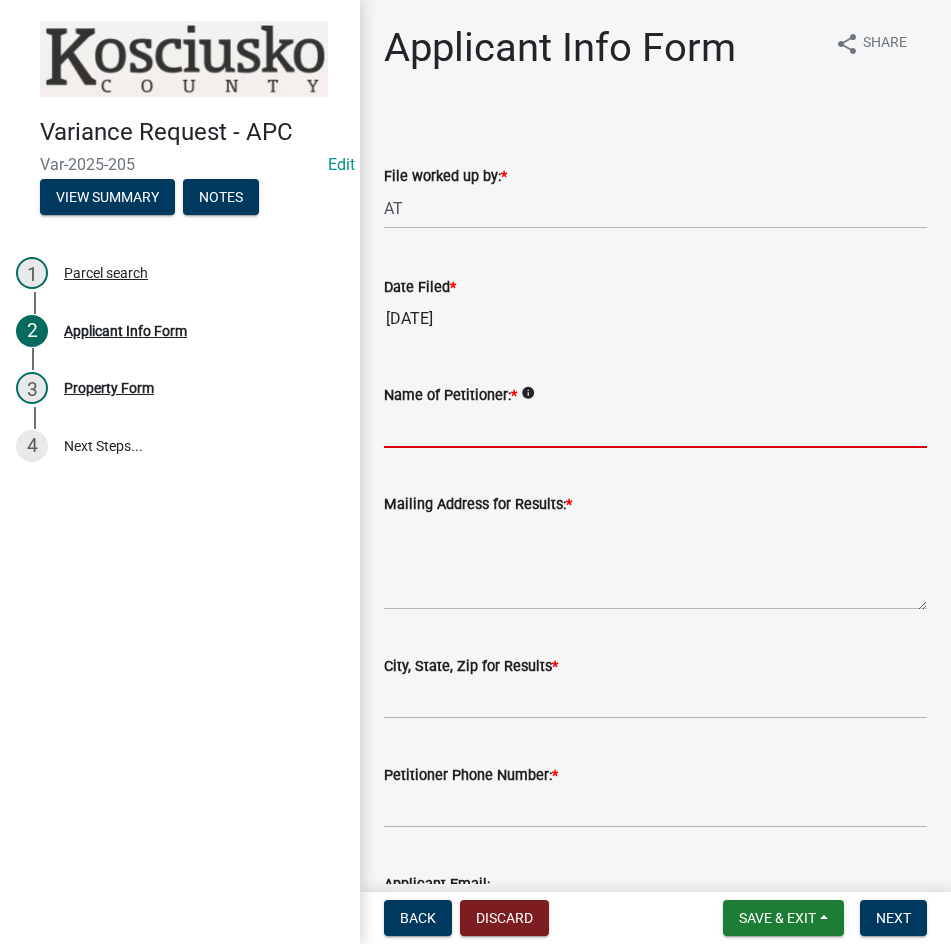 click on "Name of Petitioner:  *" at bounding box center (655, 427) 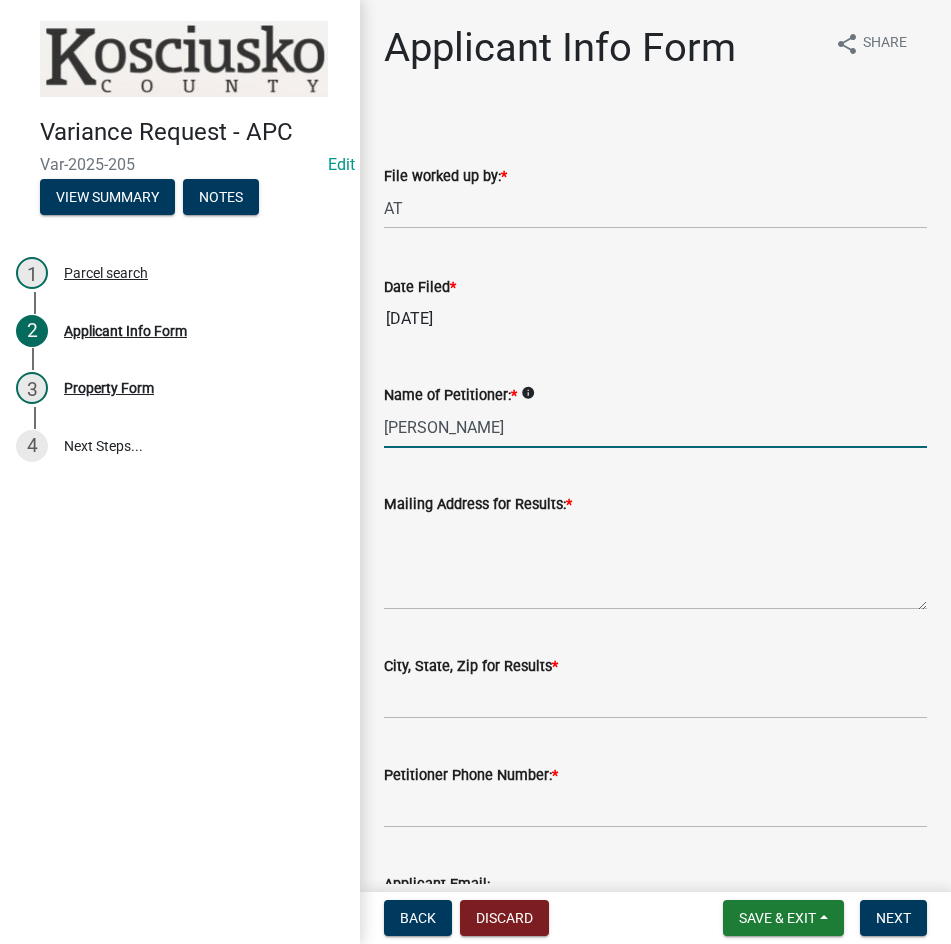 type on "[PERSON_NAME]" 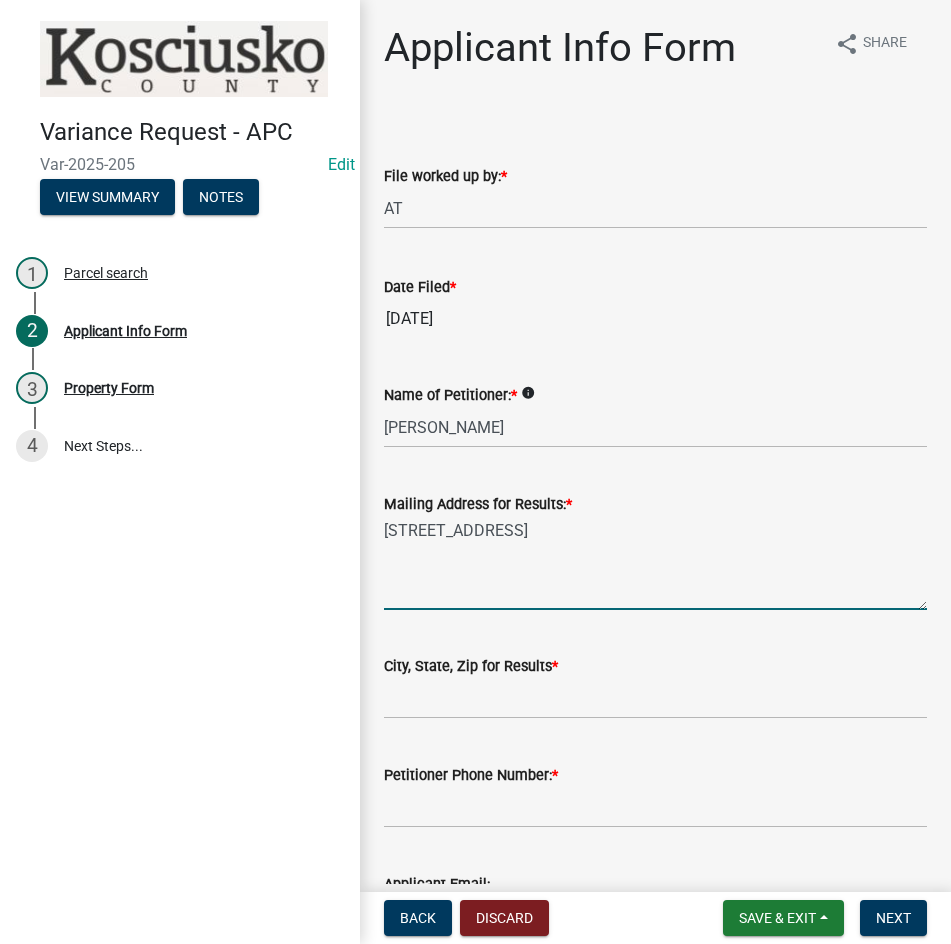 type on "[STREET_ADDRESS]" 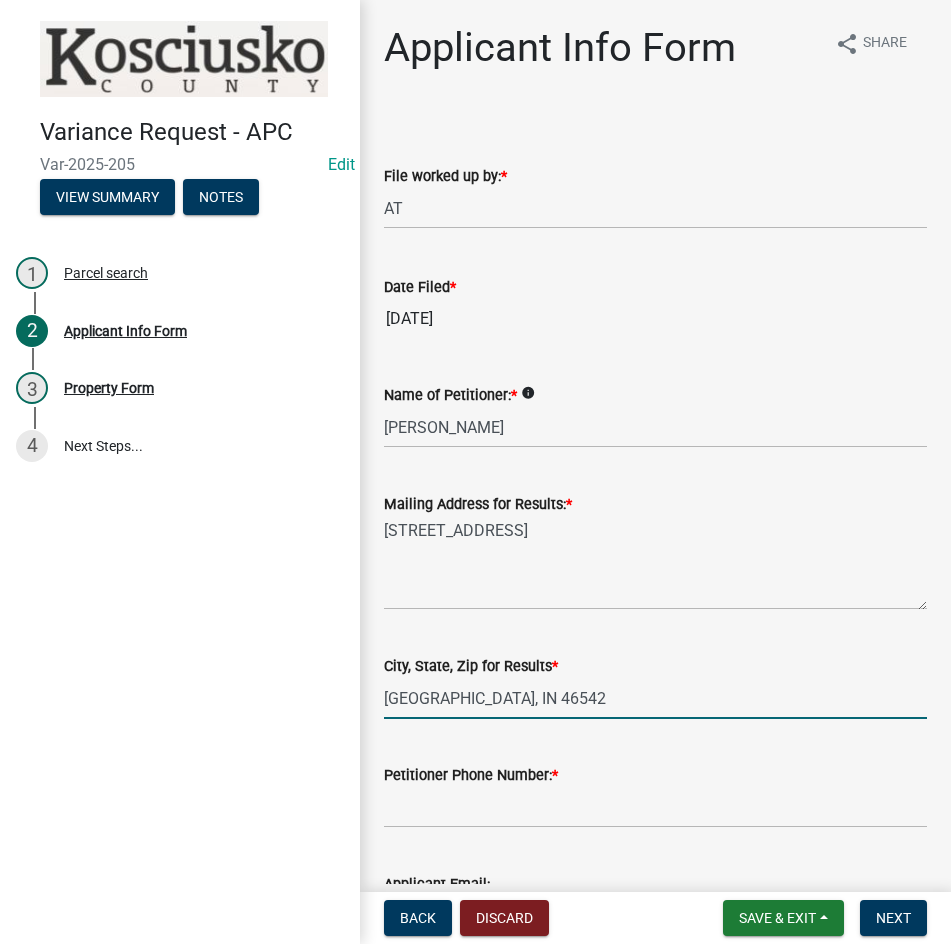 type on "[GEOGRAPHIC_DATA], IN 46542" 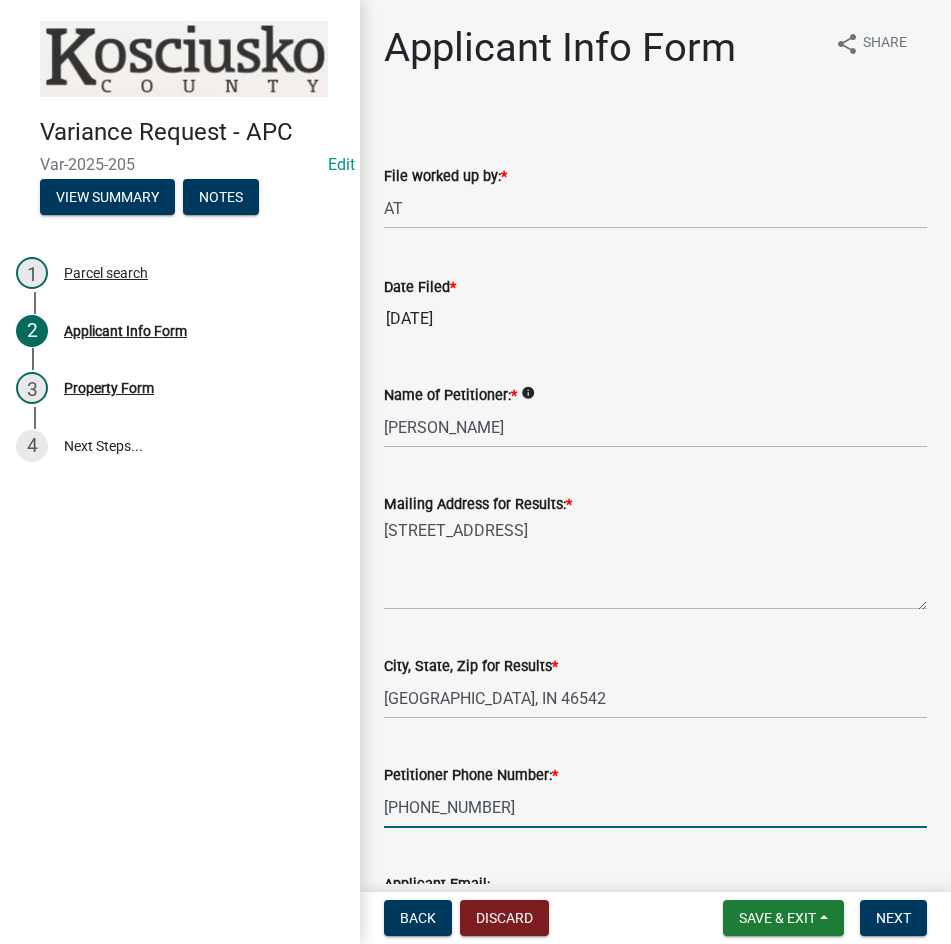 type on "[PHONE_NUMBER]" 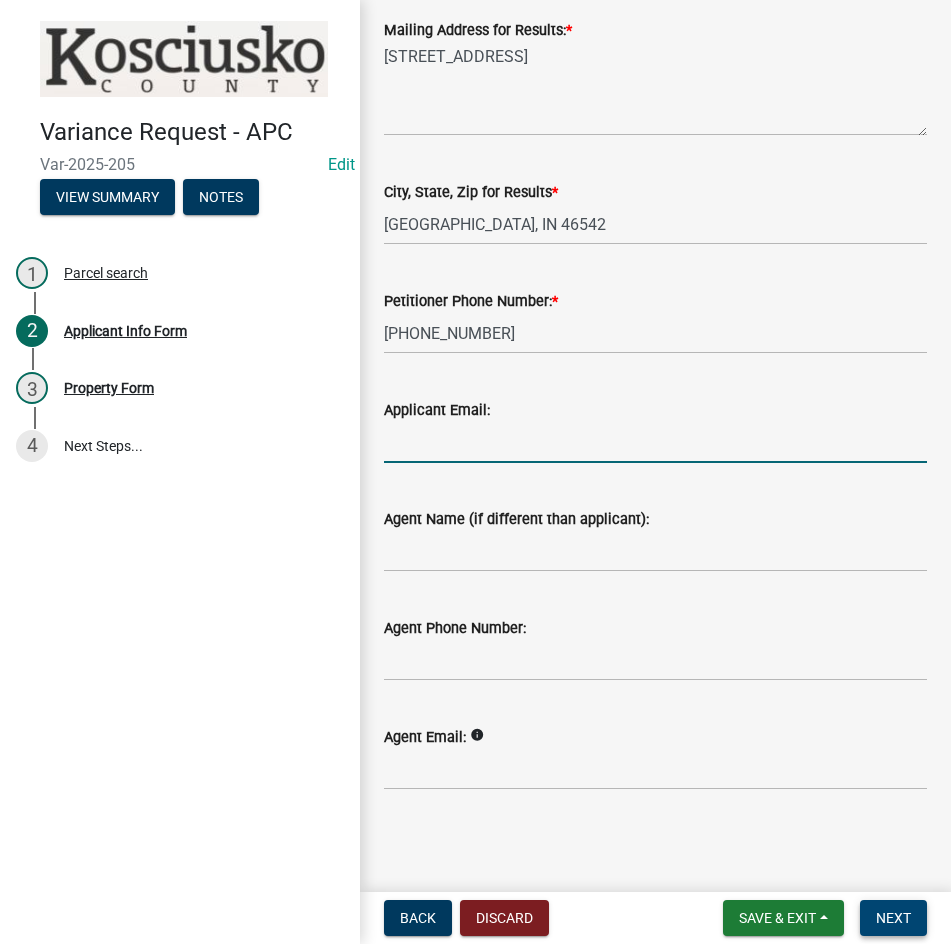 click on "Next" at bounding box center [893, 918] 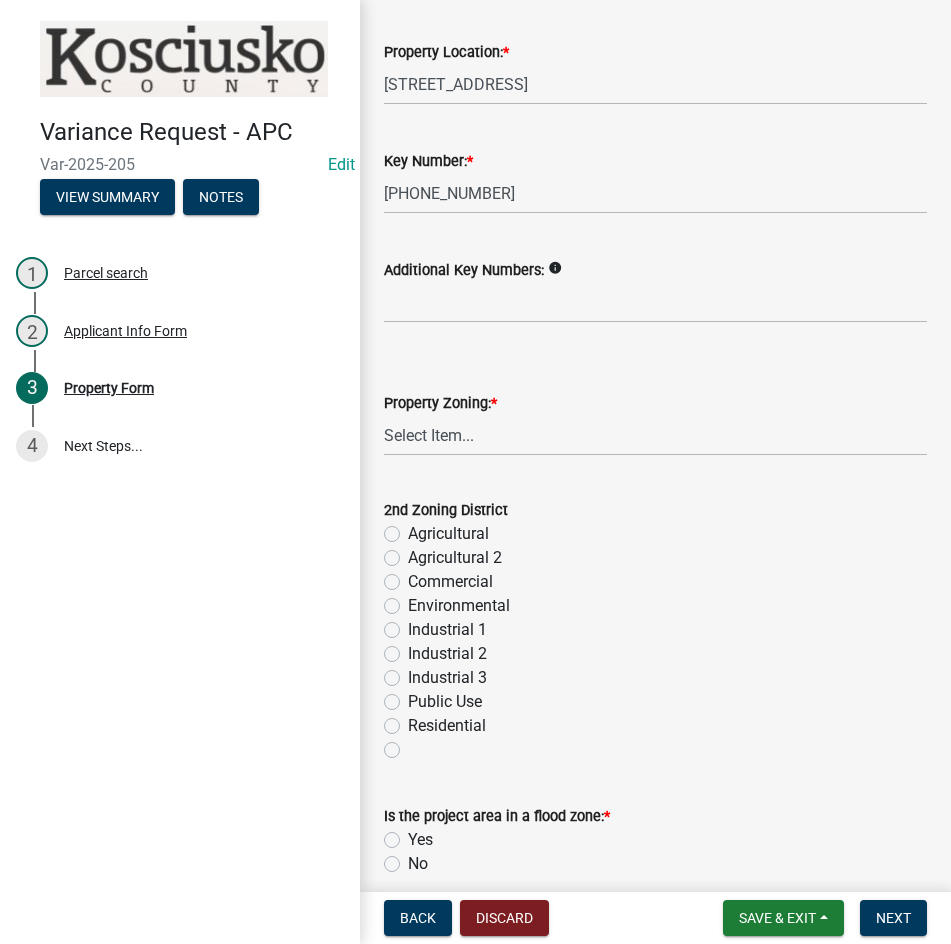 scroll, scrollTop: 500, scrollLeft: 0, axis: vertical 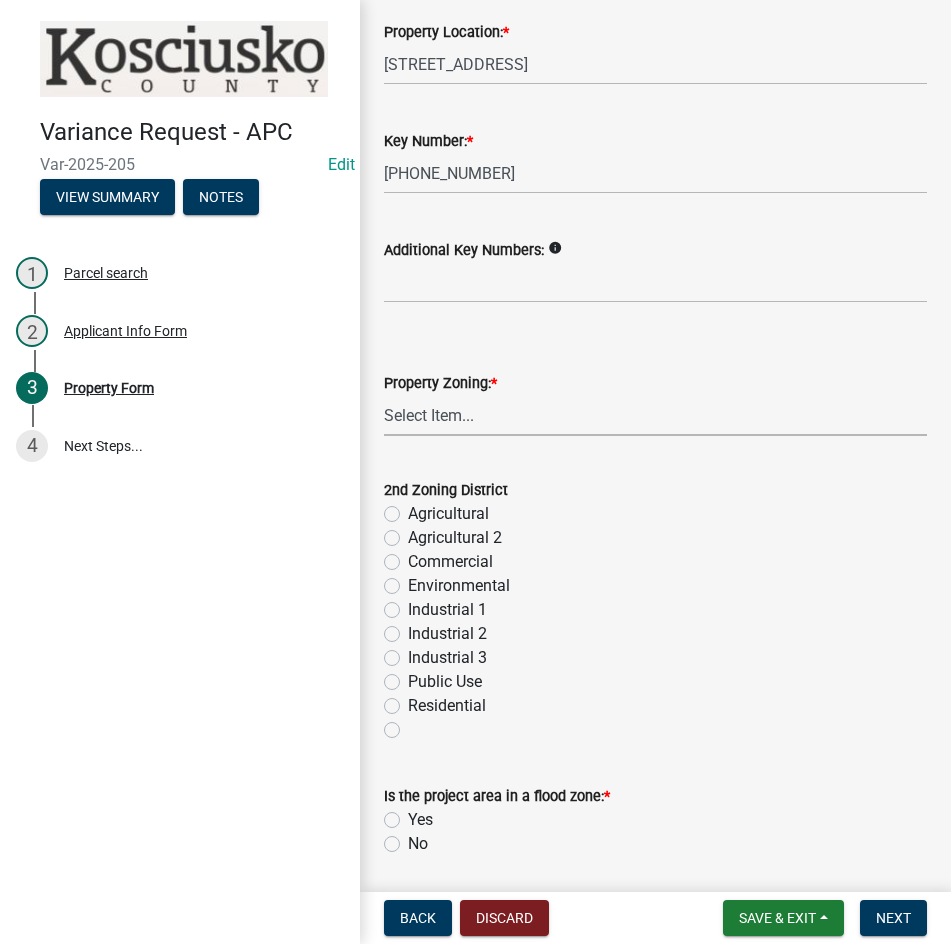 click on "Select Item...   Agricultural   Agricultural 2   Commercial   Environmental   Industrial 1   Industrial 2   Industrial 3   Public Use   Residential" at bounding box center [655, 415] 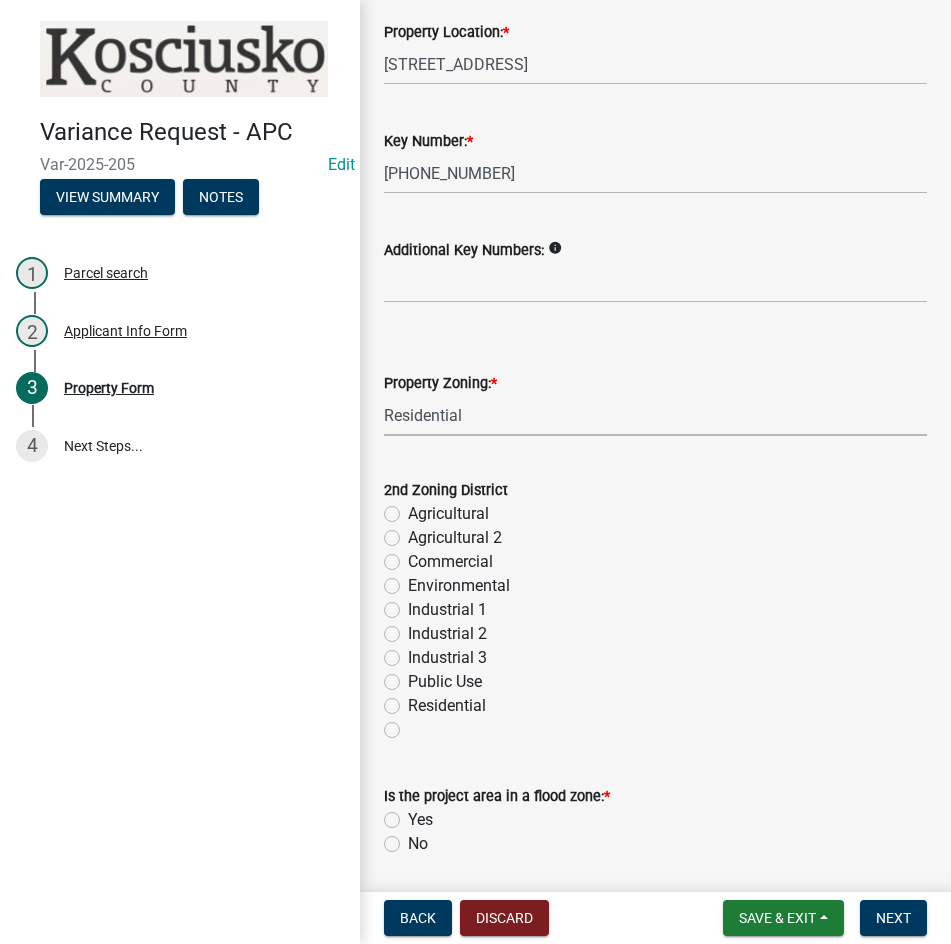 click on "Select Item...   Agricultural   Agricultural 2   Commercial   Environmental   Industrial 1   Industrial 2   Industrial 3   Public Use   Residential" at bounding box center (655, 415) 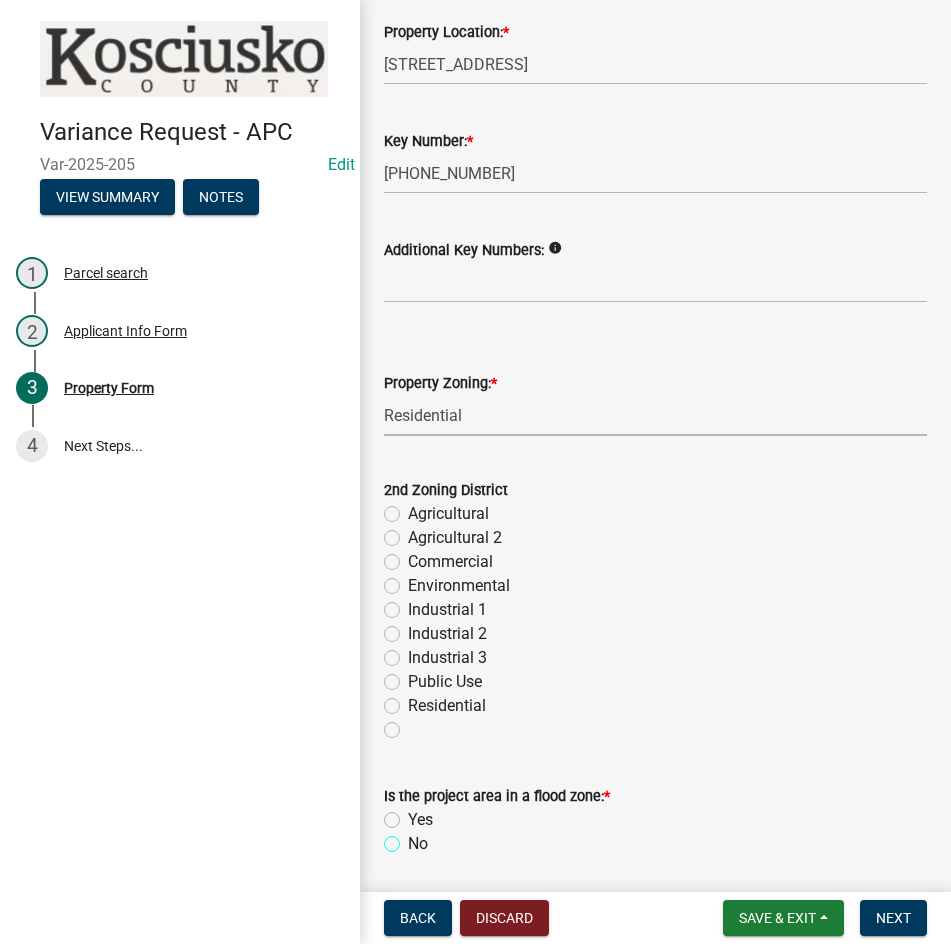 click on "No" at bounding box center [414, 838] 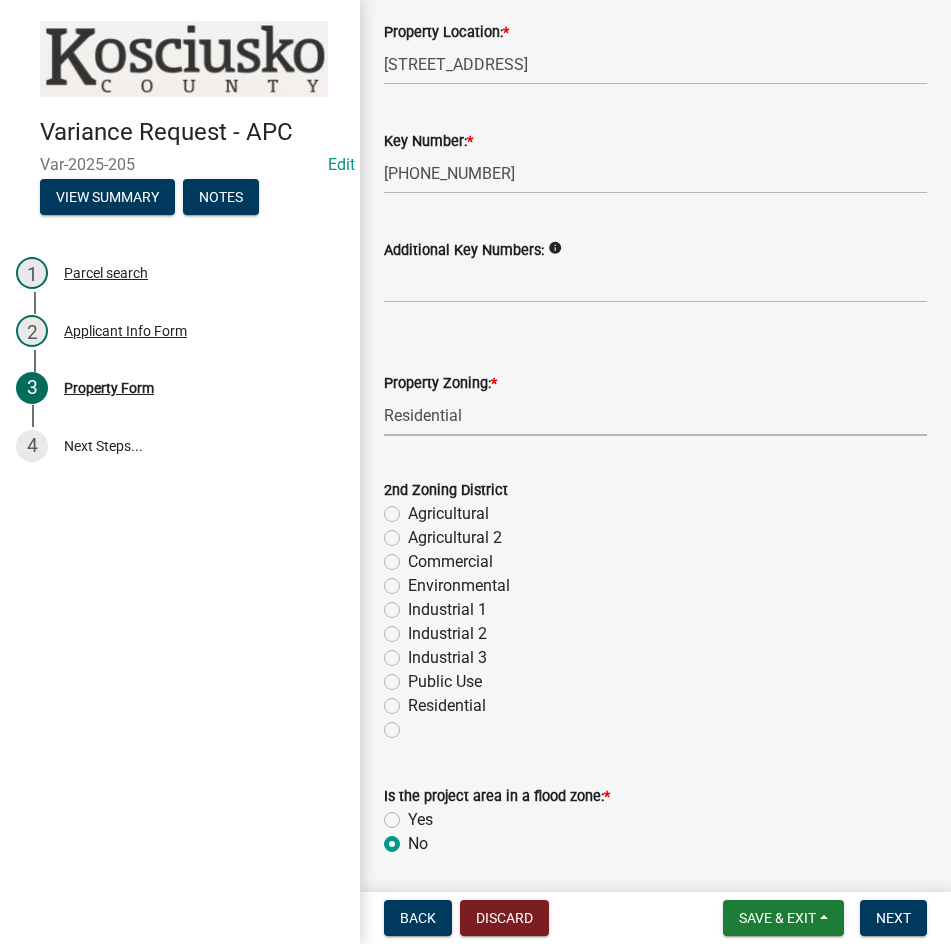 radio on "true" 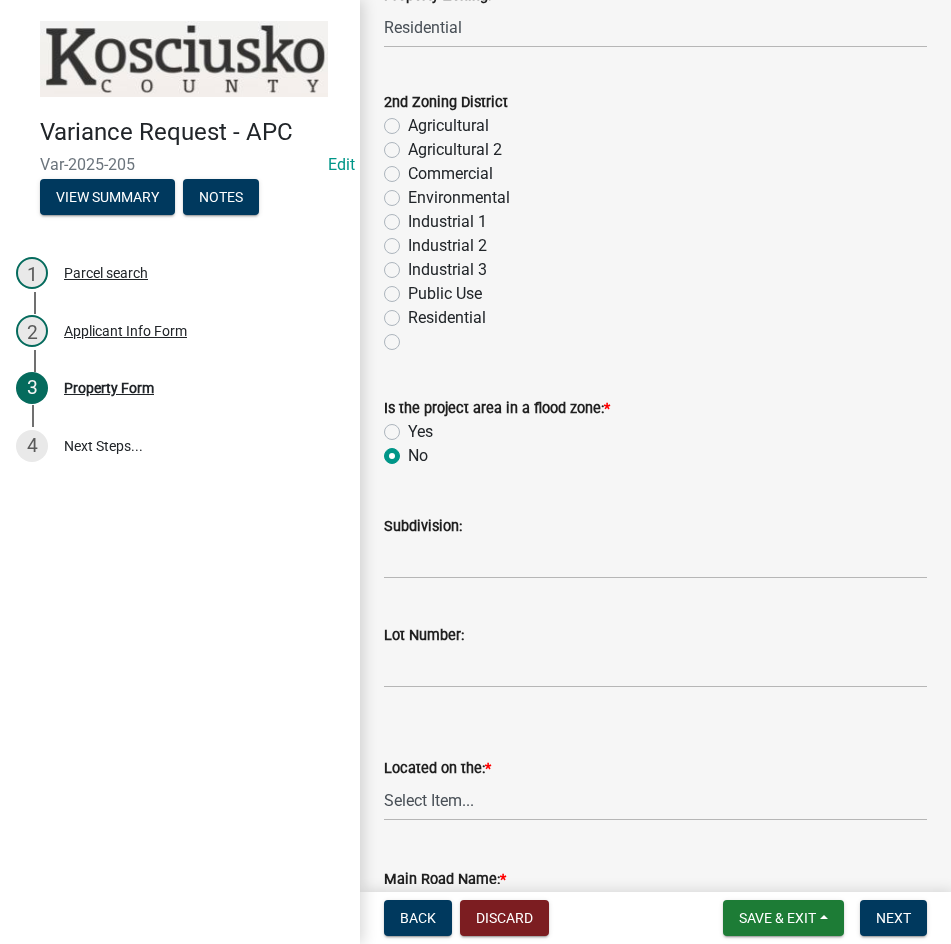 scroll, scrollTop: 900, scrollLeft: 0, axis: vertical 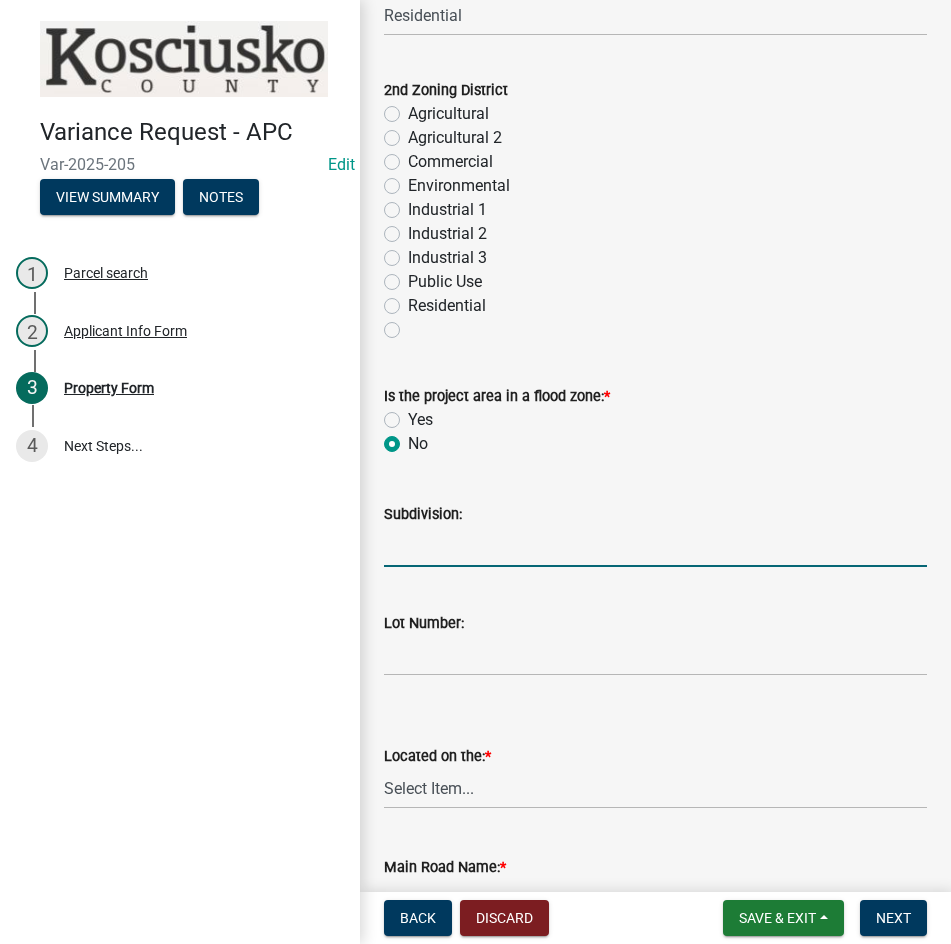click on "Subdivision:" at bounding box center (655, 546) 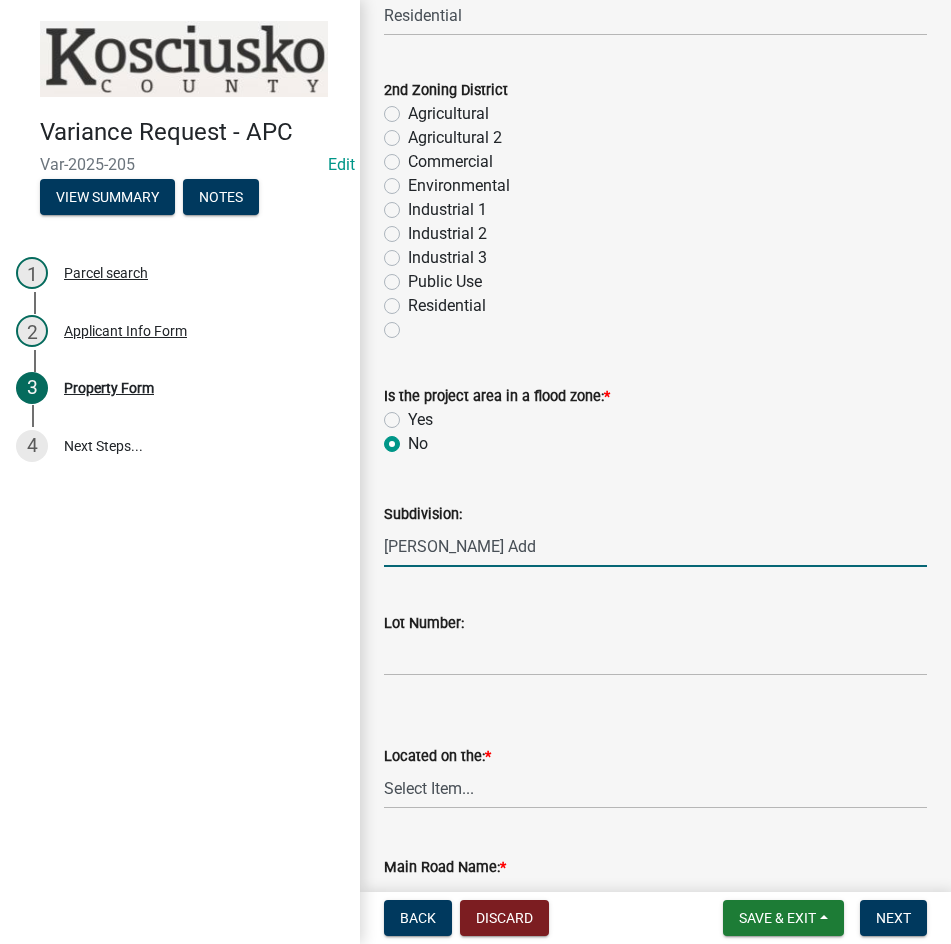 type on "[PERSON_NAME] Add" 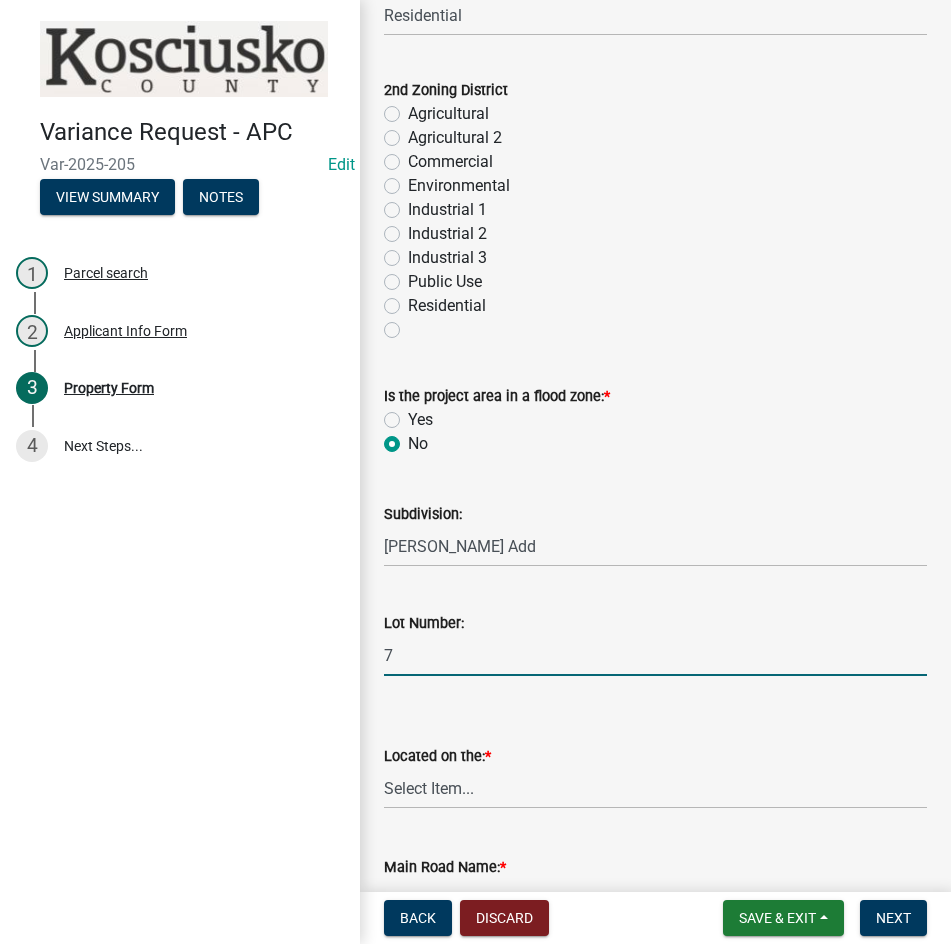 type on "7" 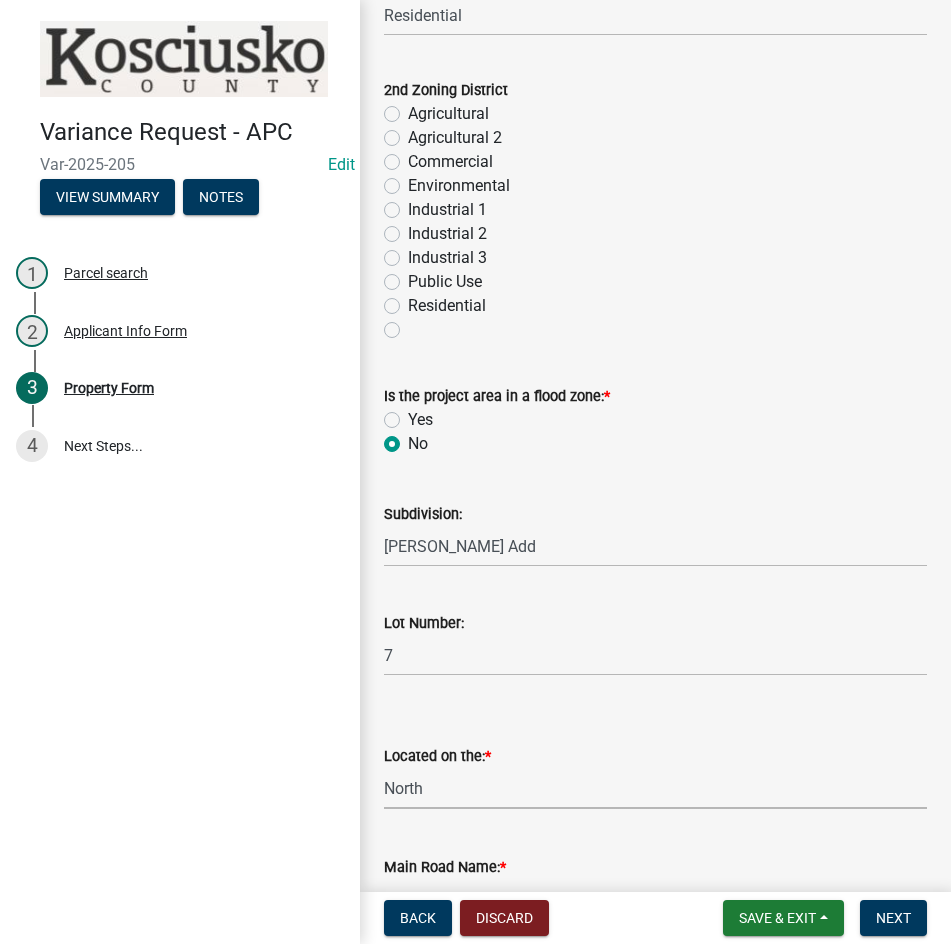 select on "a970d481-4b24-4397-adea-9fa616519827" 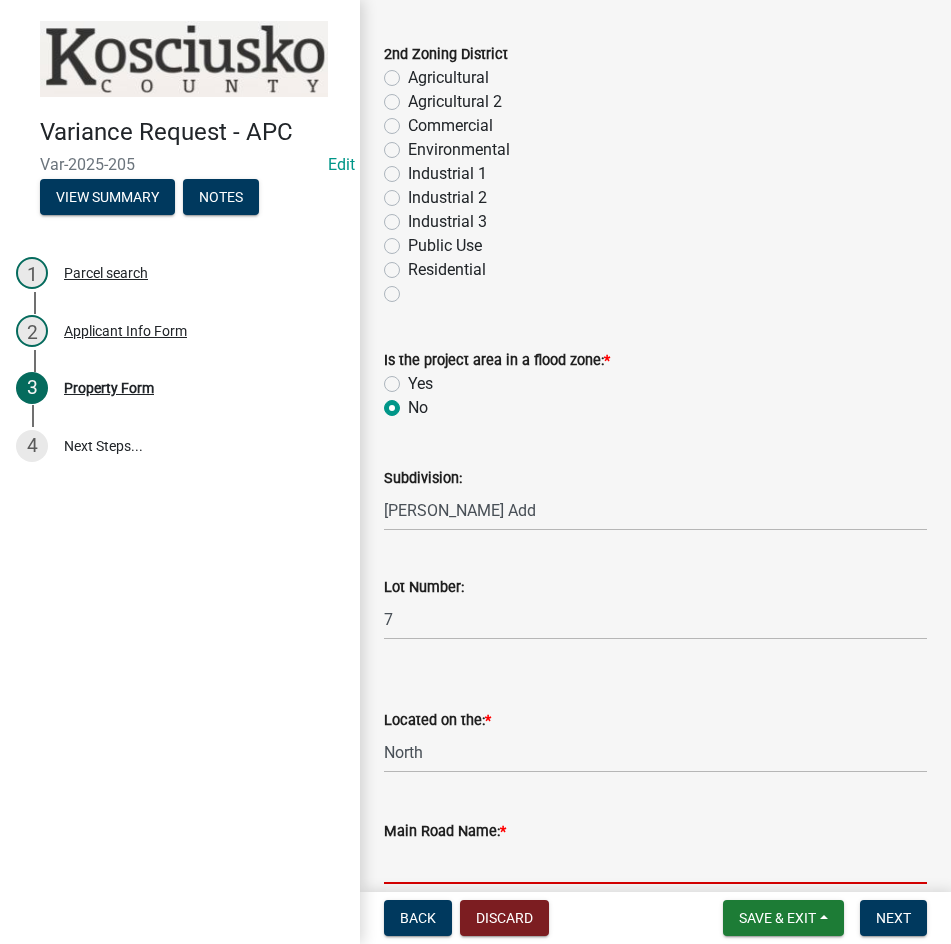 type on "e" 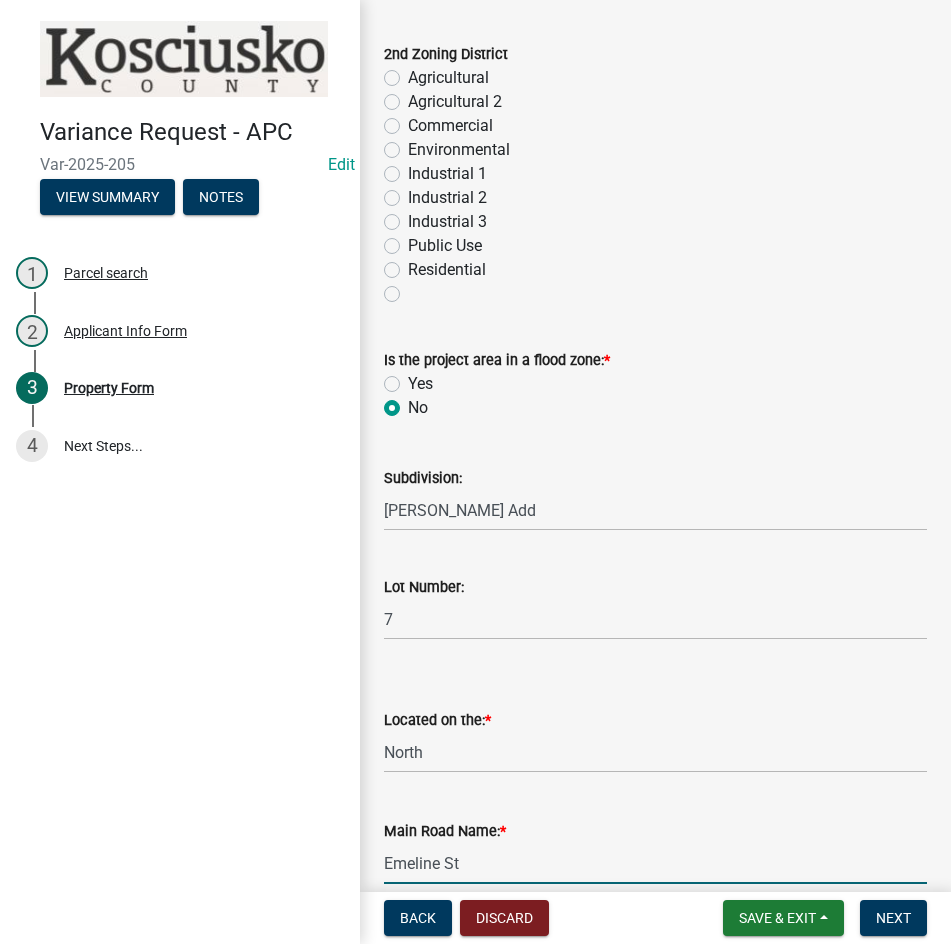 type on "Emeline St" 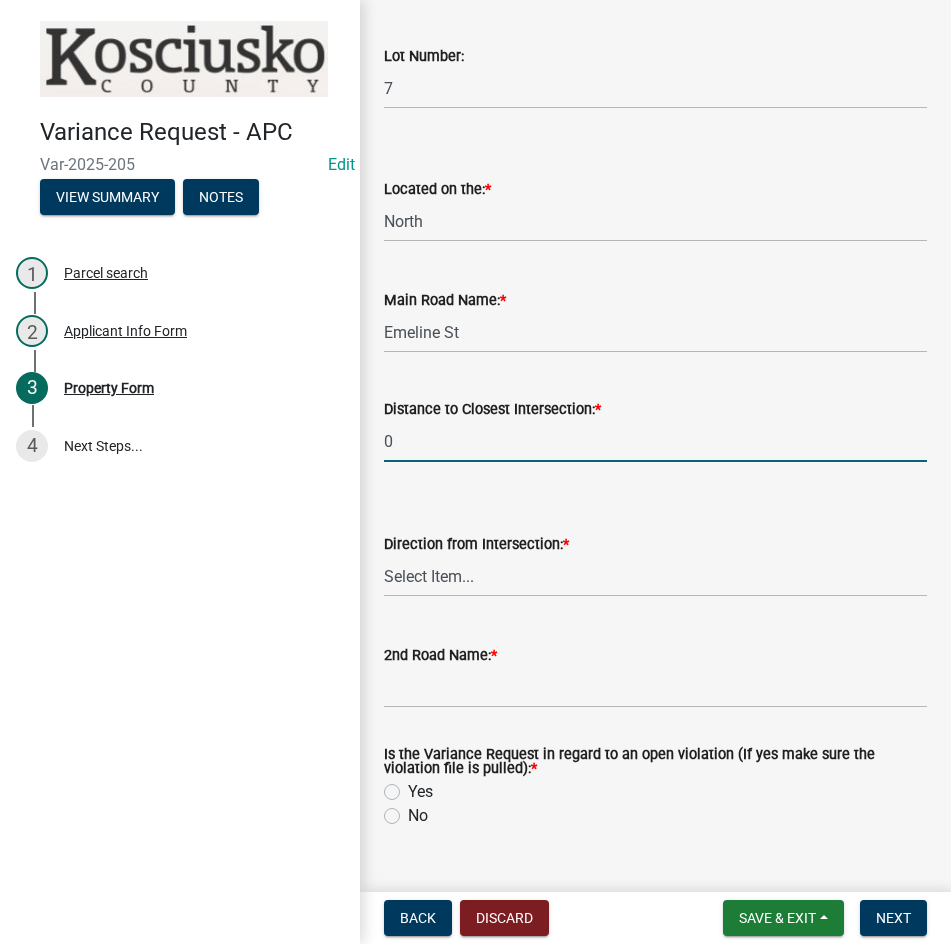 type on "0" 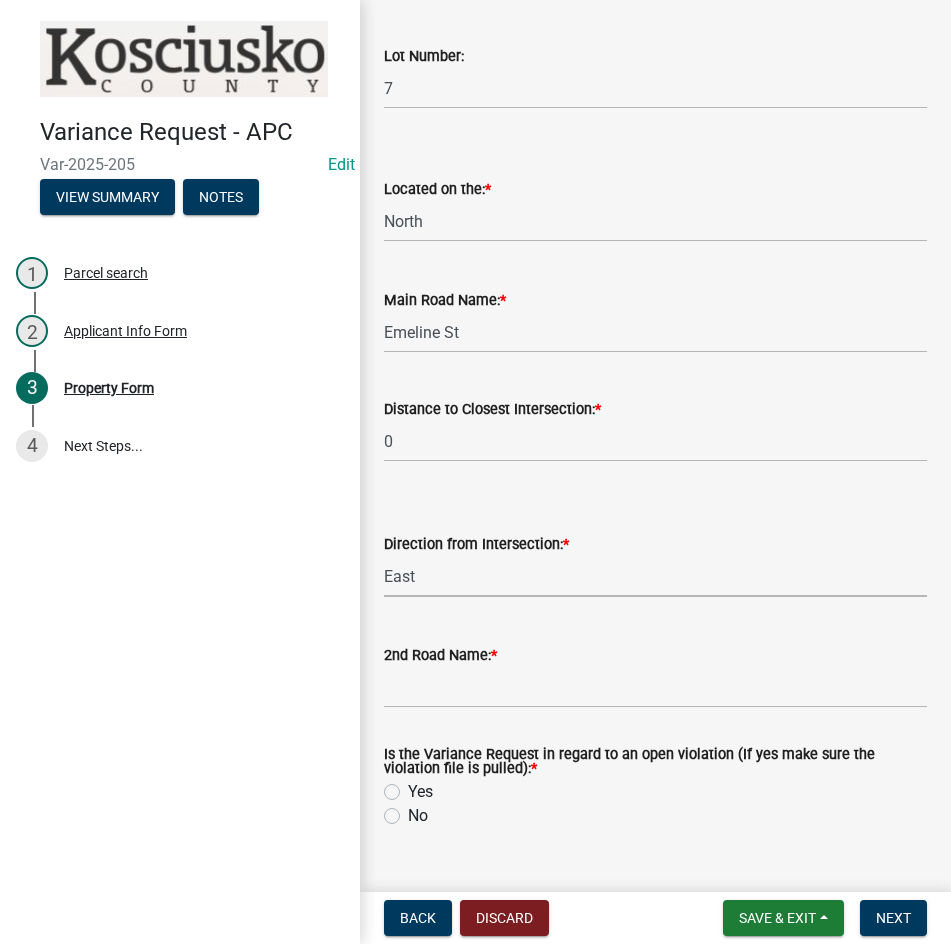 select on "cfa04aa3-54af-4fa3-ad31-ac65a78d0644" 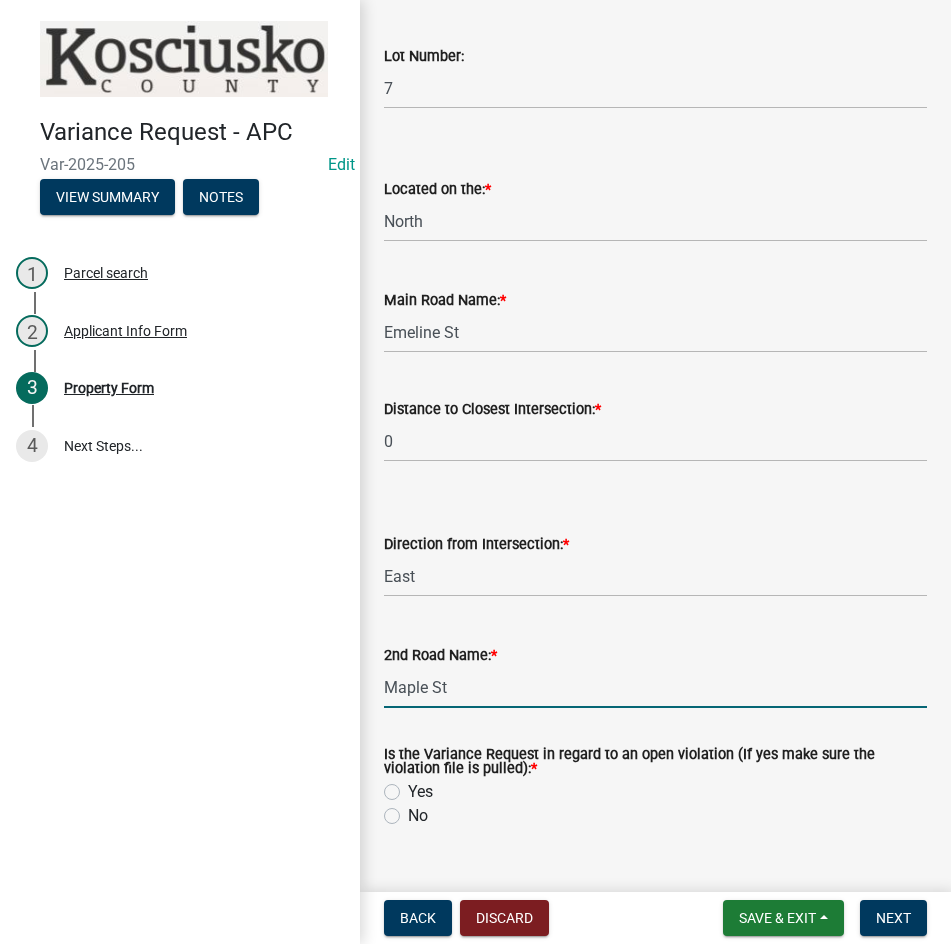 type on "Maple St" 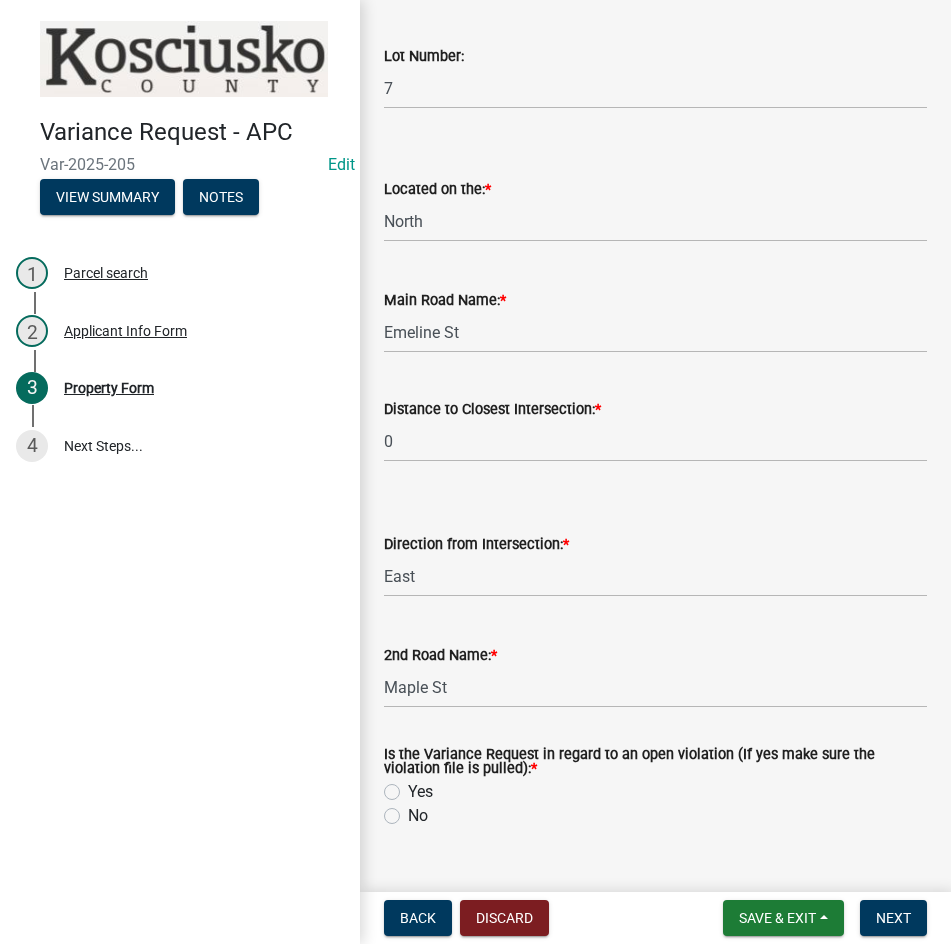 click on "No" 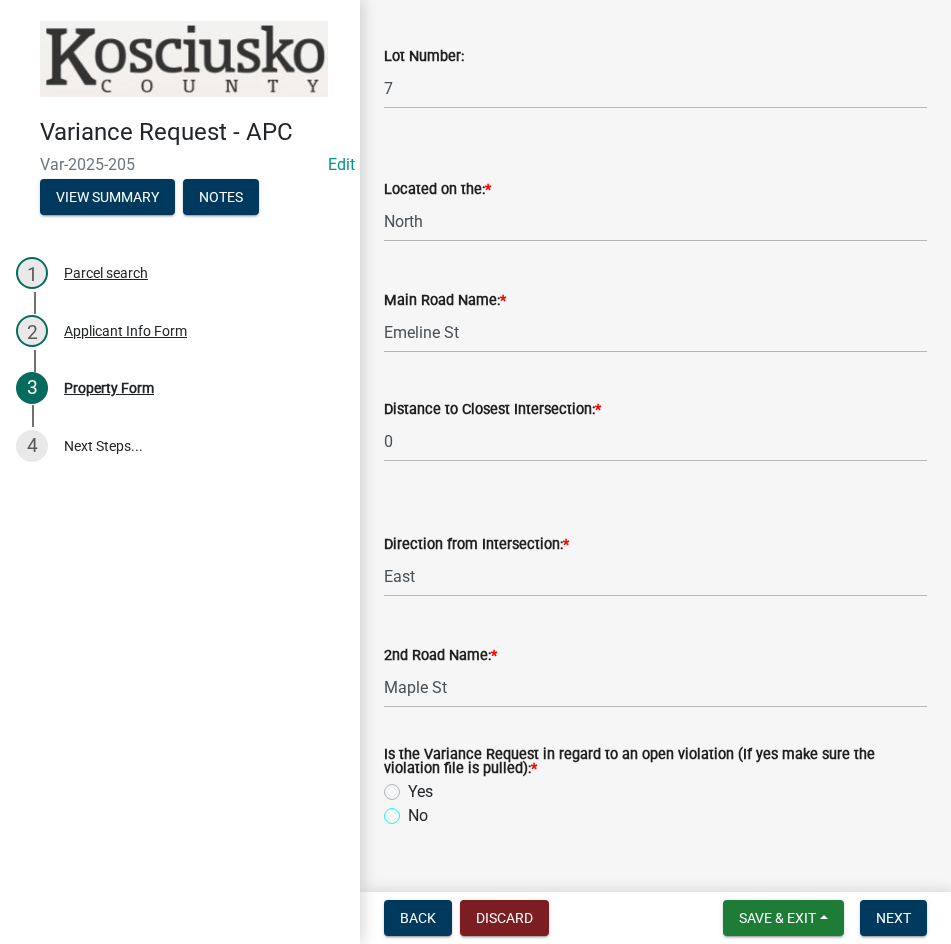 click on "No" at bounding box center [414, 810] 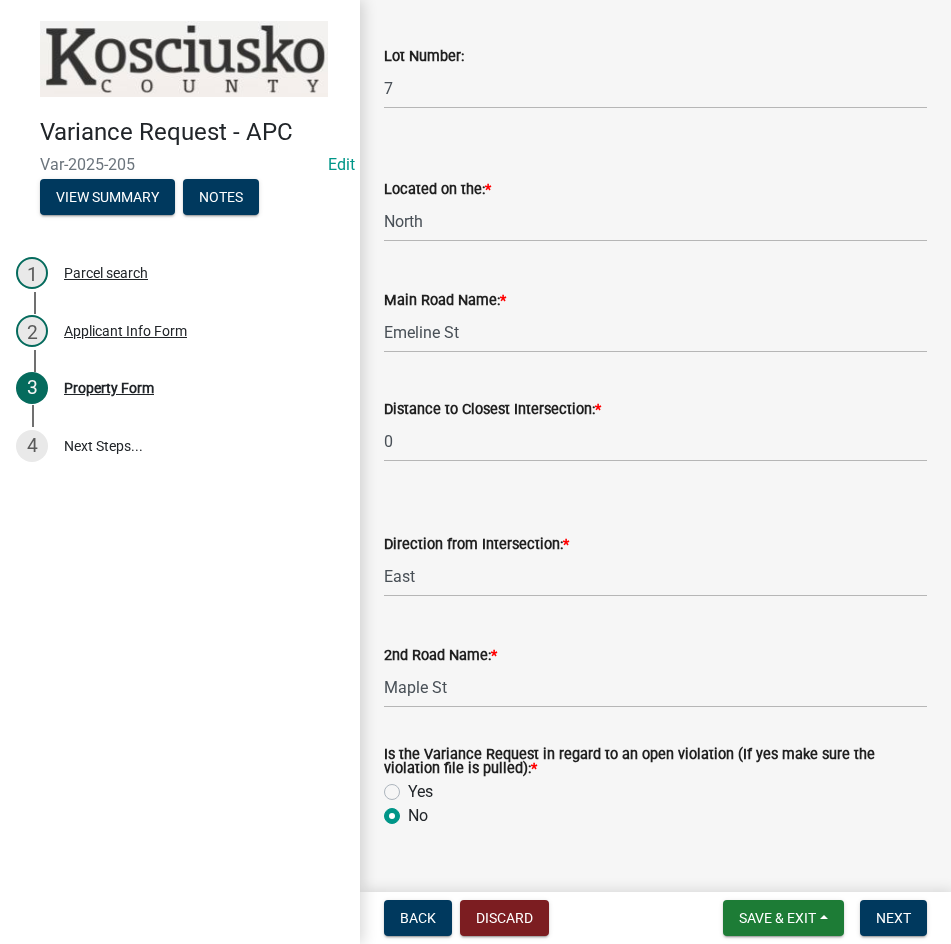 radio on "true" 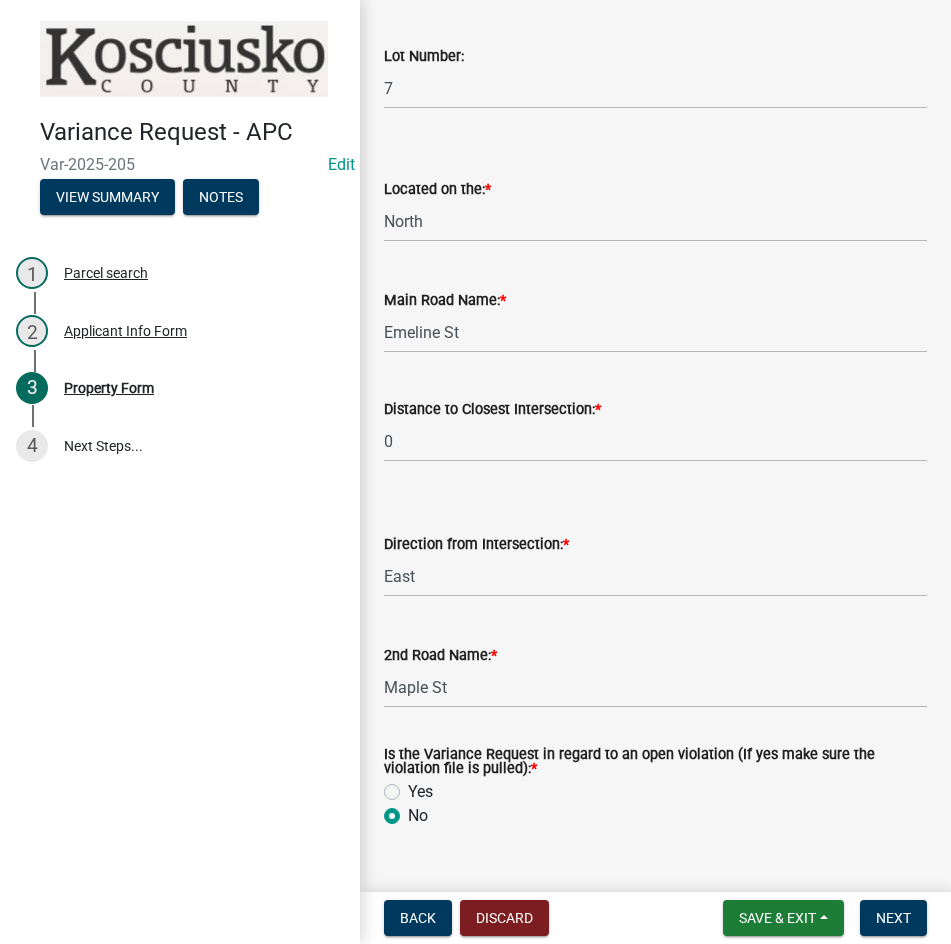 scroll, scrollTop: 1508, scrollLeft: 0, axis: vertical 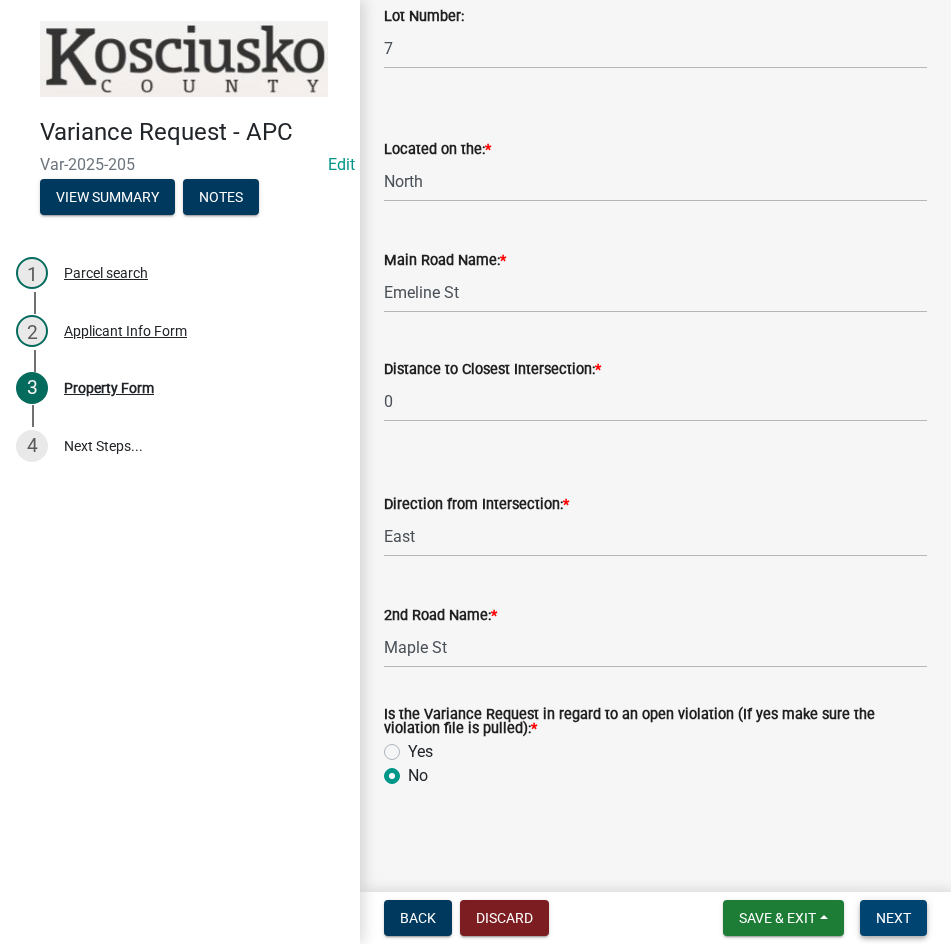 click on "Next" at bounding box center [893, 918] 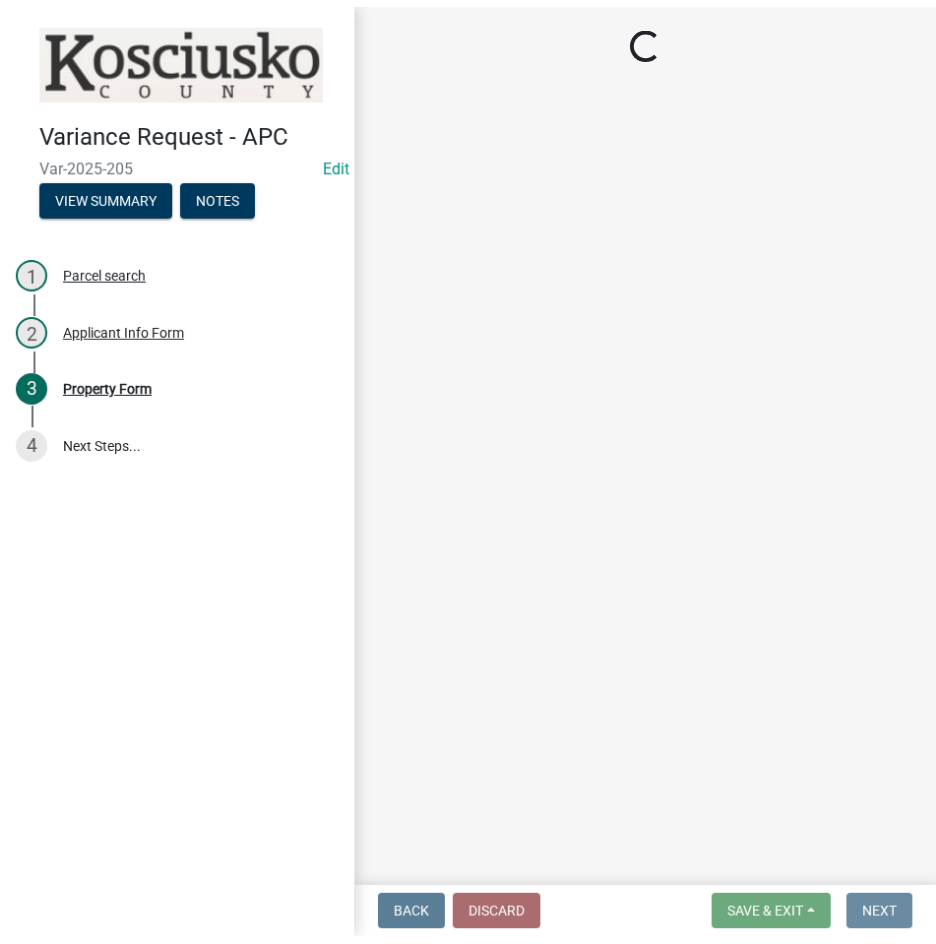 scroll, scrollTop: 0, scrollLeft: 0, axis: both 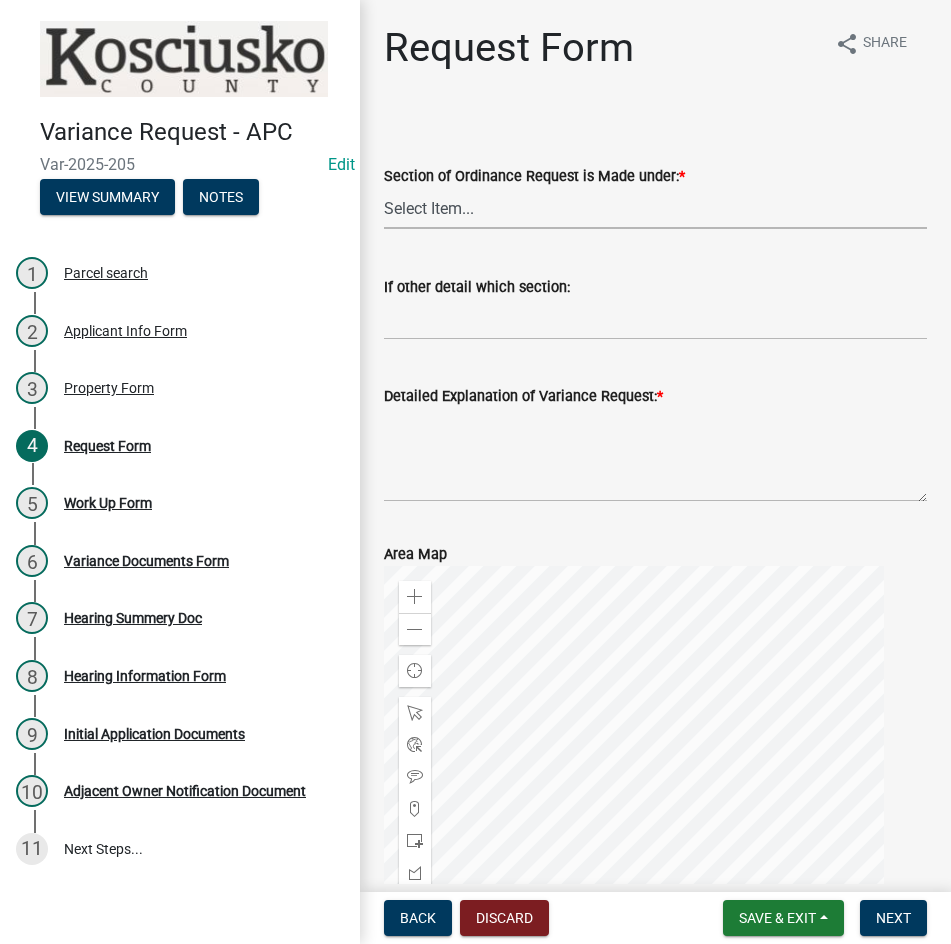 click on "Select Item...   2.10 I1 Criteria   2.11 I2 Criteria   I3 Criteria   2.15 Lot and Yard Requirements   3.2 Principal Uses   3.6 Temporary Uses   3.11.7 Residential Fences   [DATE] Lake Access Development   3.14 Height Regulations   3.16 Off Street Parking   3.19 Signs   3.25 Communication Towers   3.28 Pond   Other" at bounding box center (655, 208) 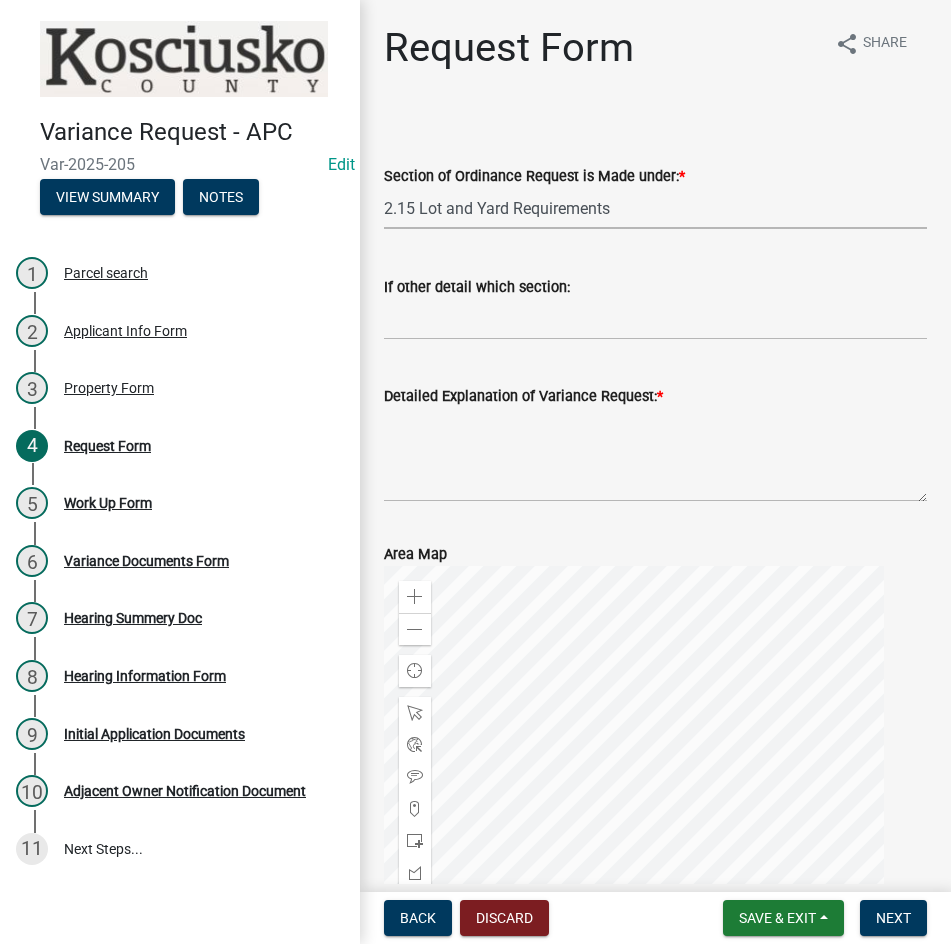 click on "Select Item...   2.10 I1 Criteria   2.11 I2 Criteria   I3 Criteria   2.15 Lot and Yard Requirements   3.2 Principal Uses   3.6 Temporary Uses   3.11.7 Residential Fences   [DATE] Lake Access Development   3.14 Height Regulations   3.16 Off Street Parking   3.19 Signs   3.25 Communication Towers   3.28 Pond   Other" at bounding box center (655, 208) 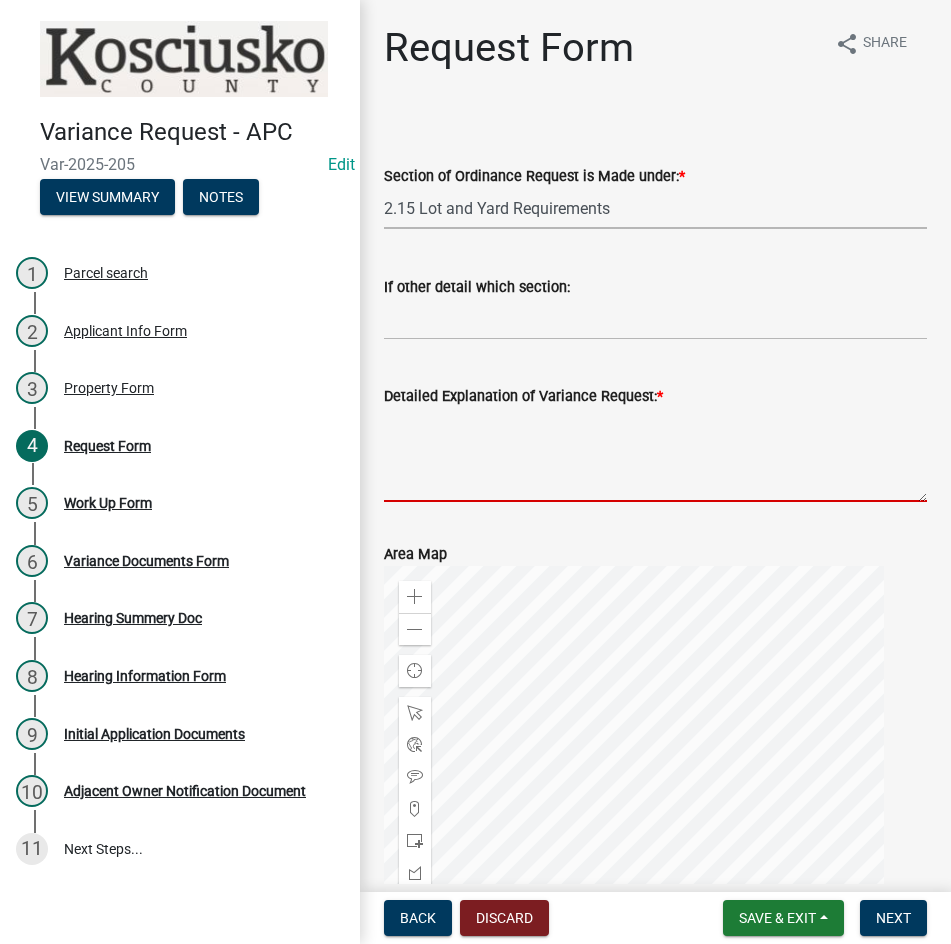 click on "Detailed Explanation of Variance Request:  *" at bounding box center (655, 455) 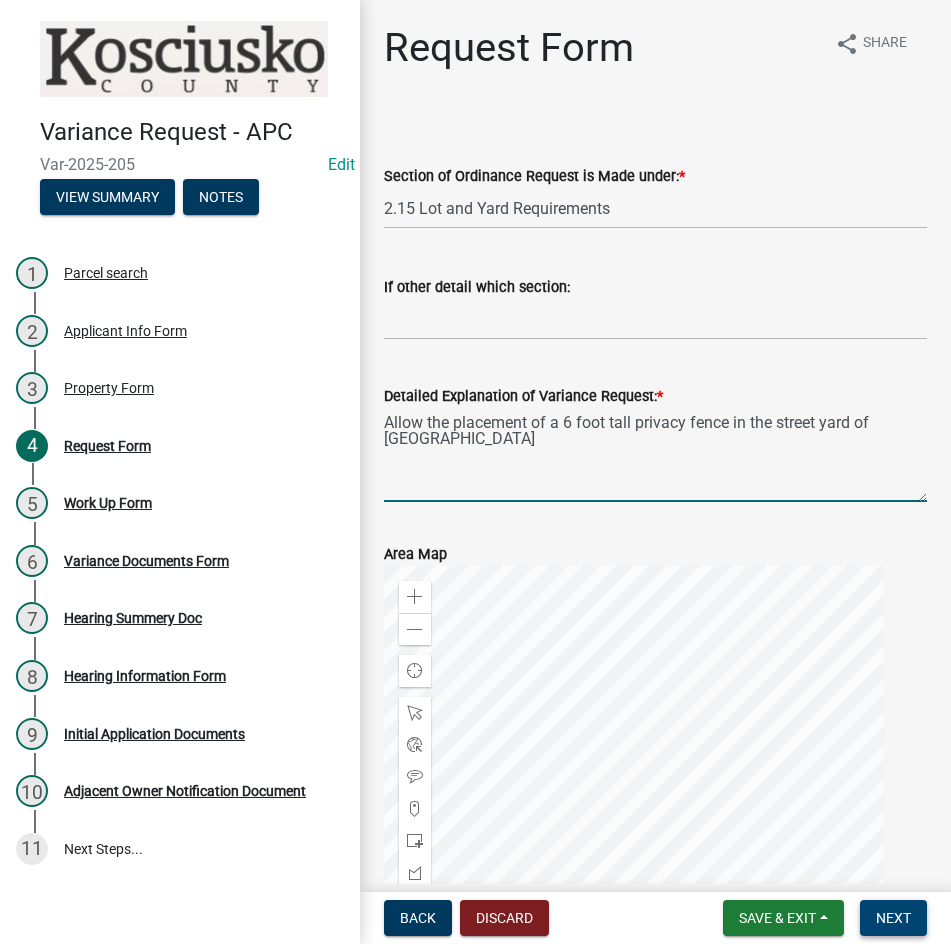type on "Allow the placement of a 6 foot tall privacy fence in the street yard of [GEOGRAPHIC_DATA]" 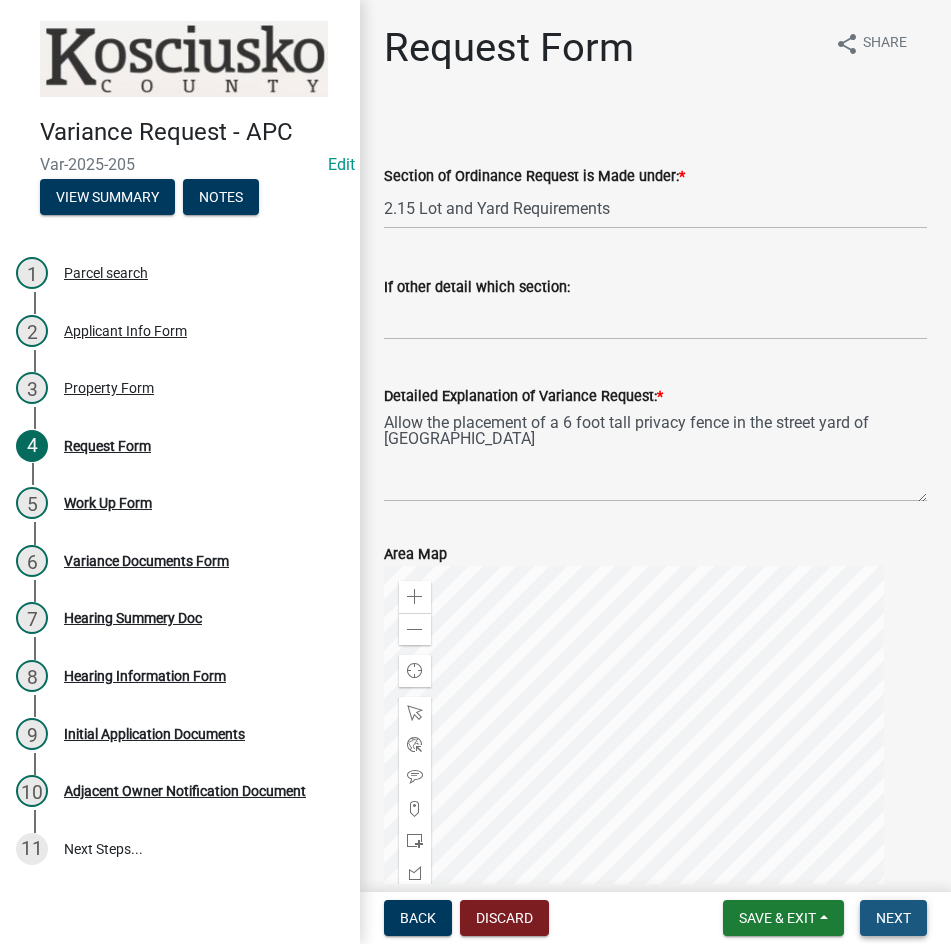 click on "Next" at bounding box center (893, 918) 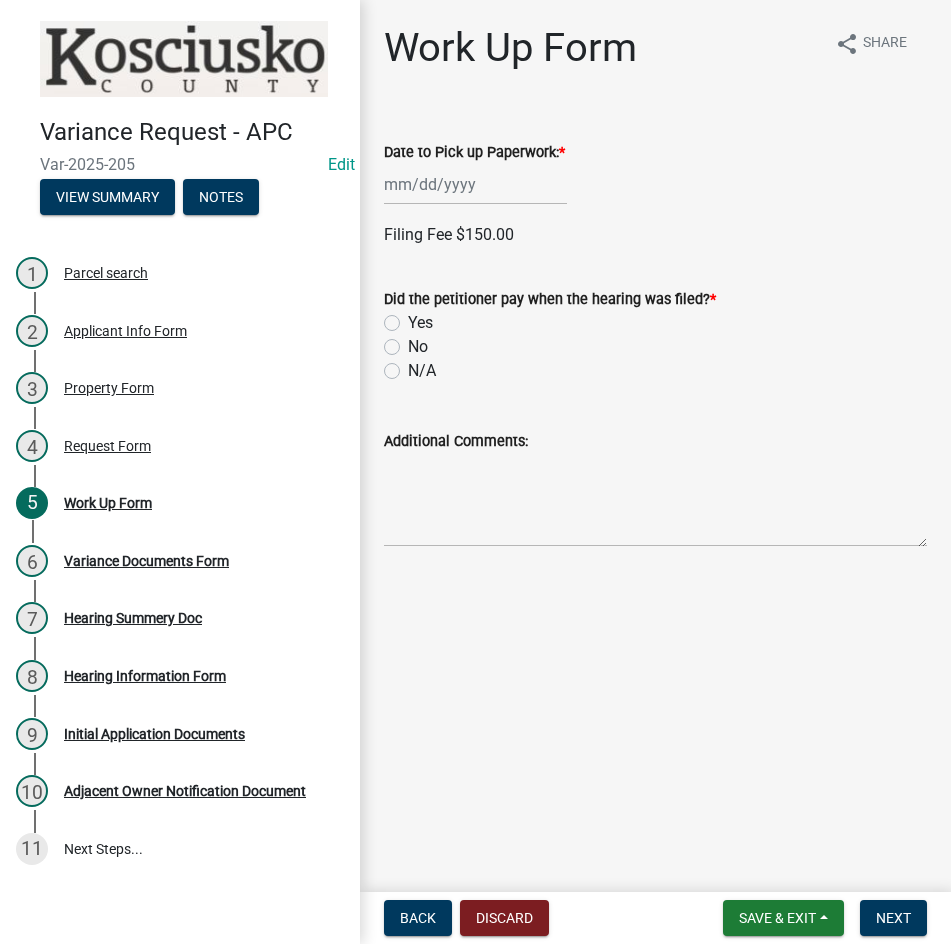 click 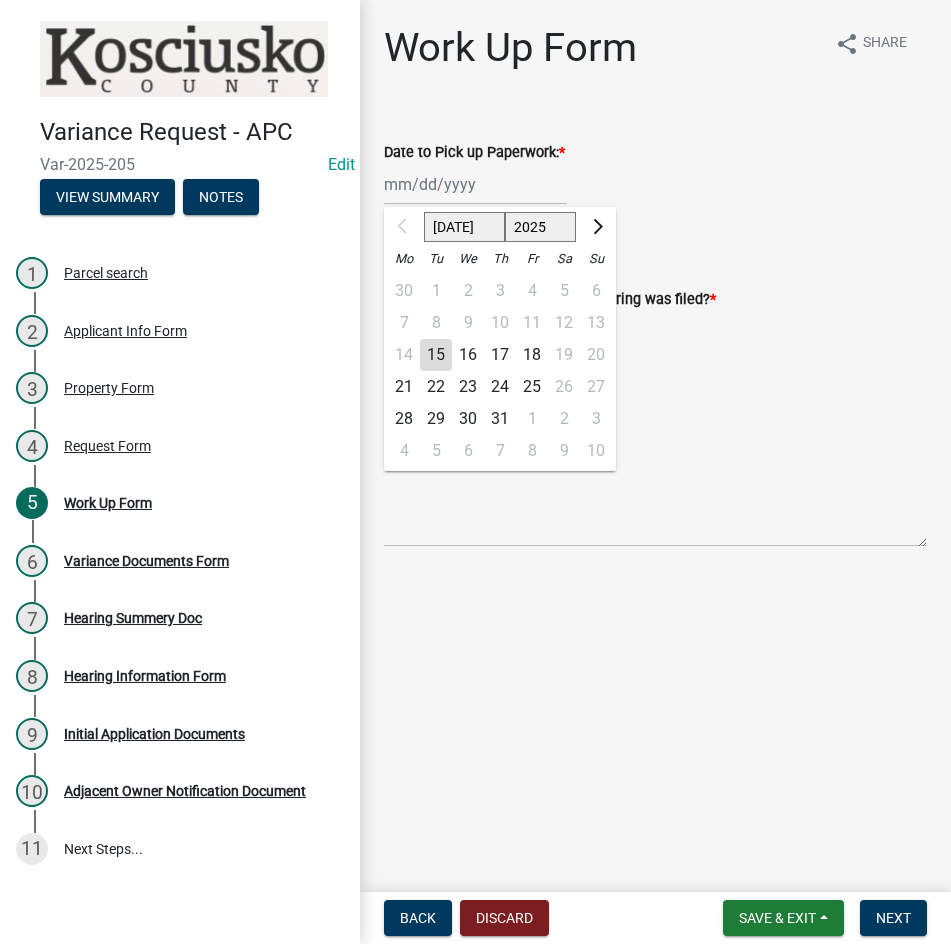 click on "21" 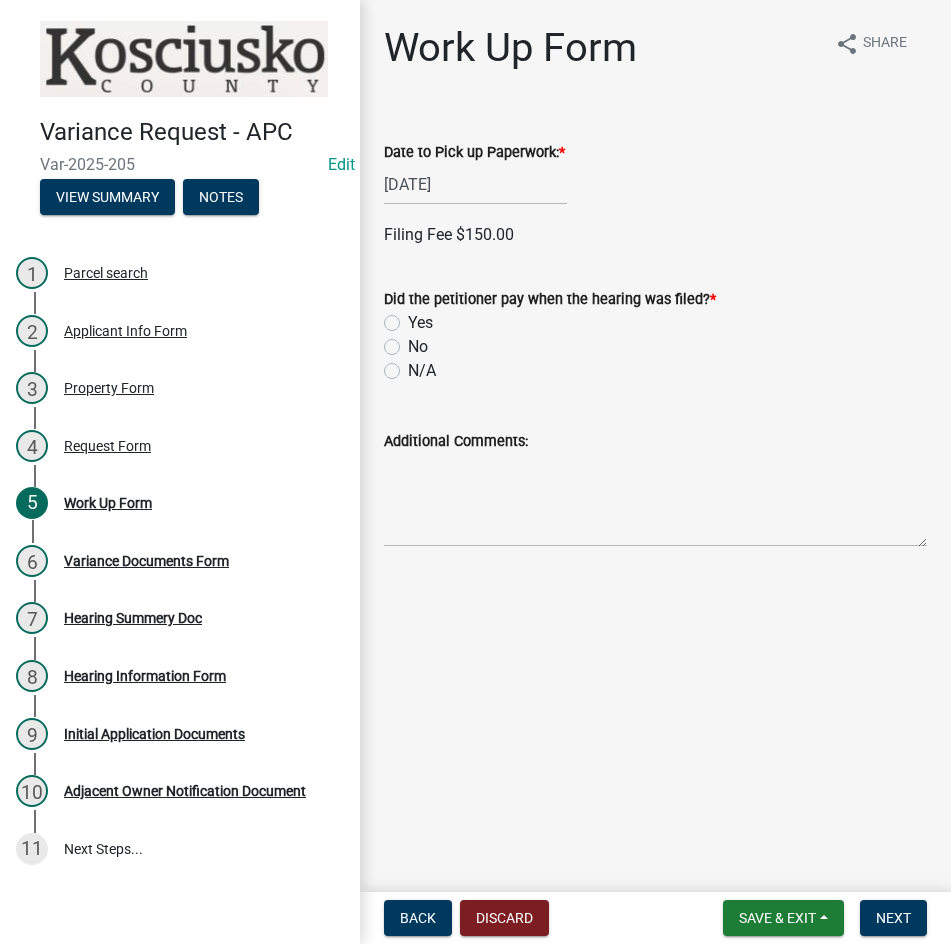 click on "No" 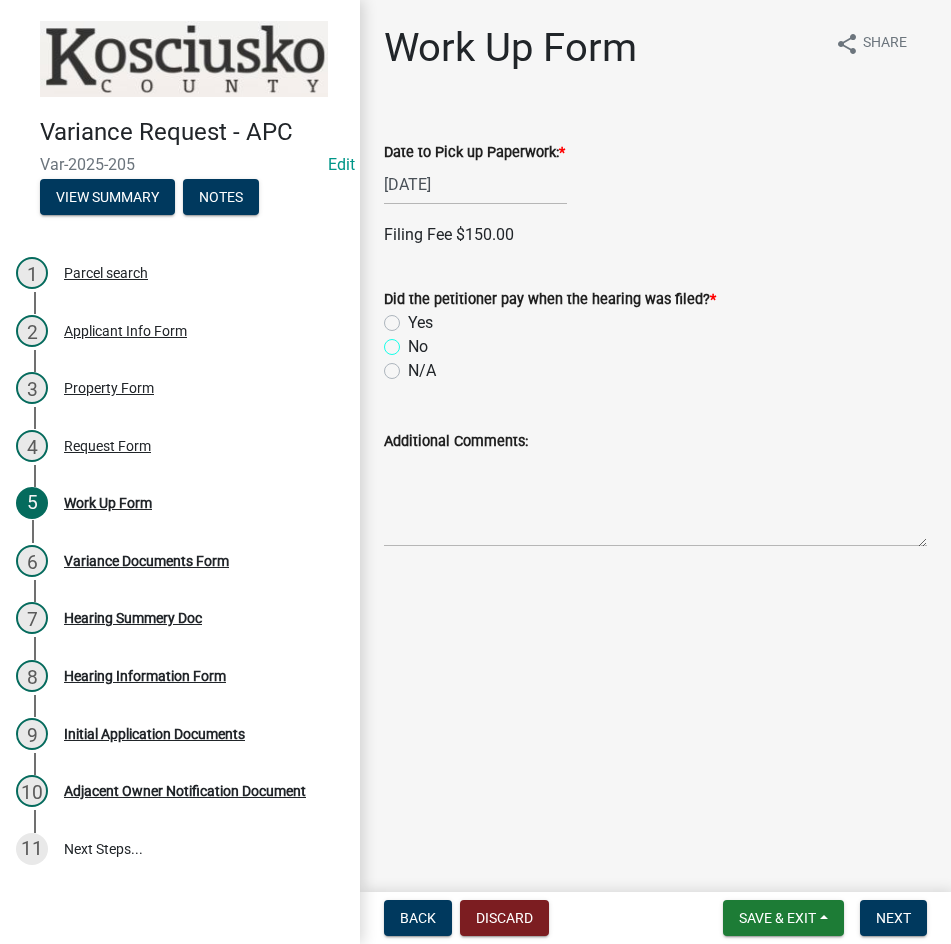 click on "No" at bounding box center (414, 341) 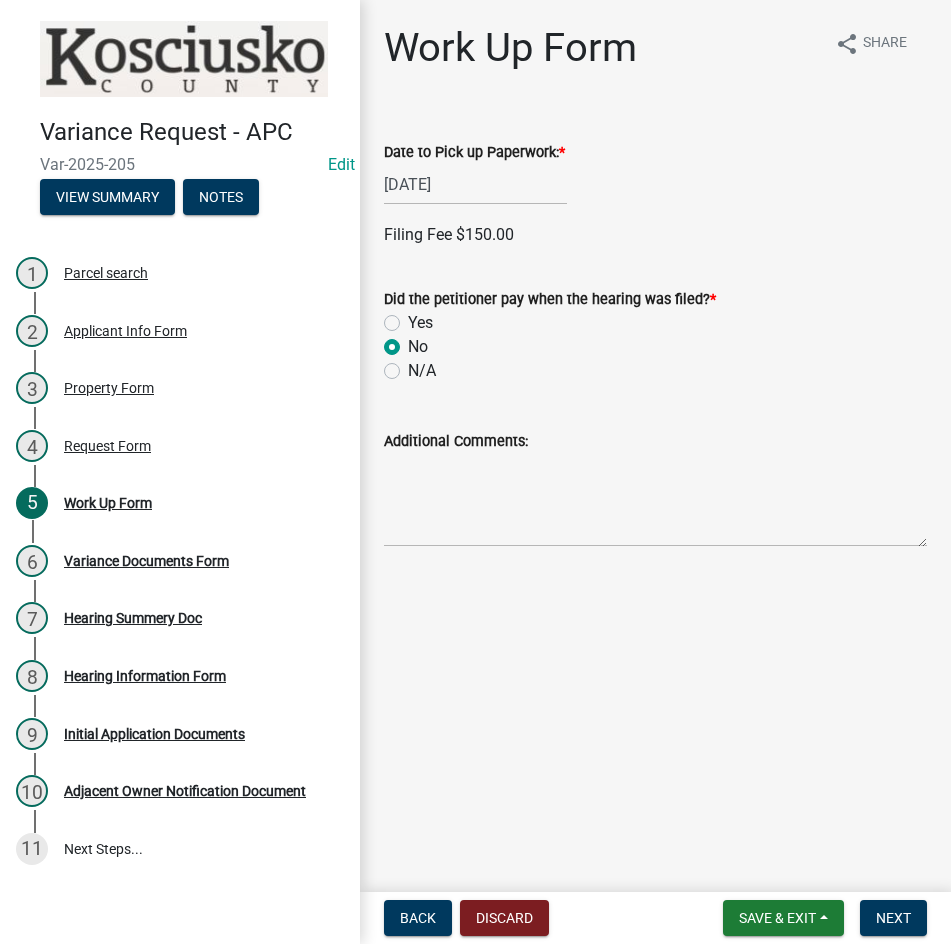 radio on "true" 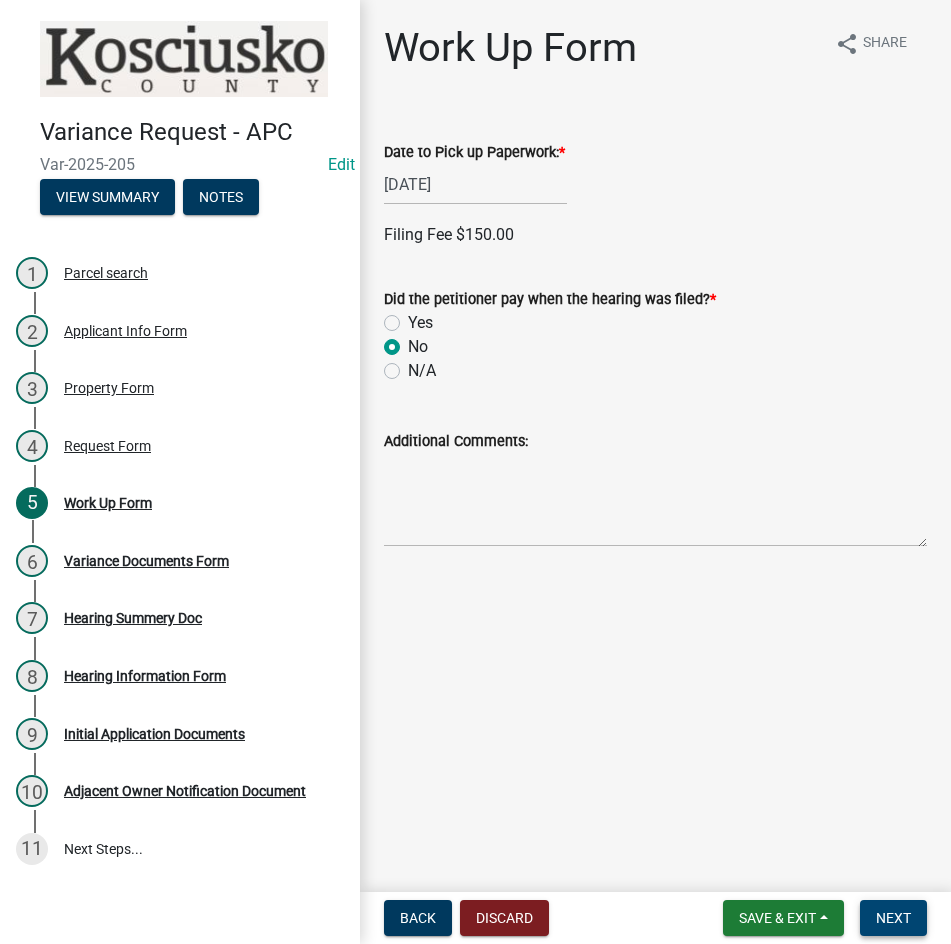 click on "Next" at bounding box center (893, 918) 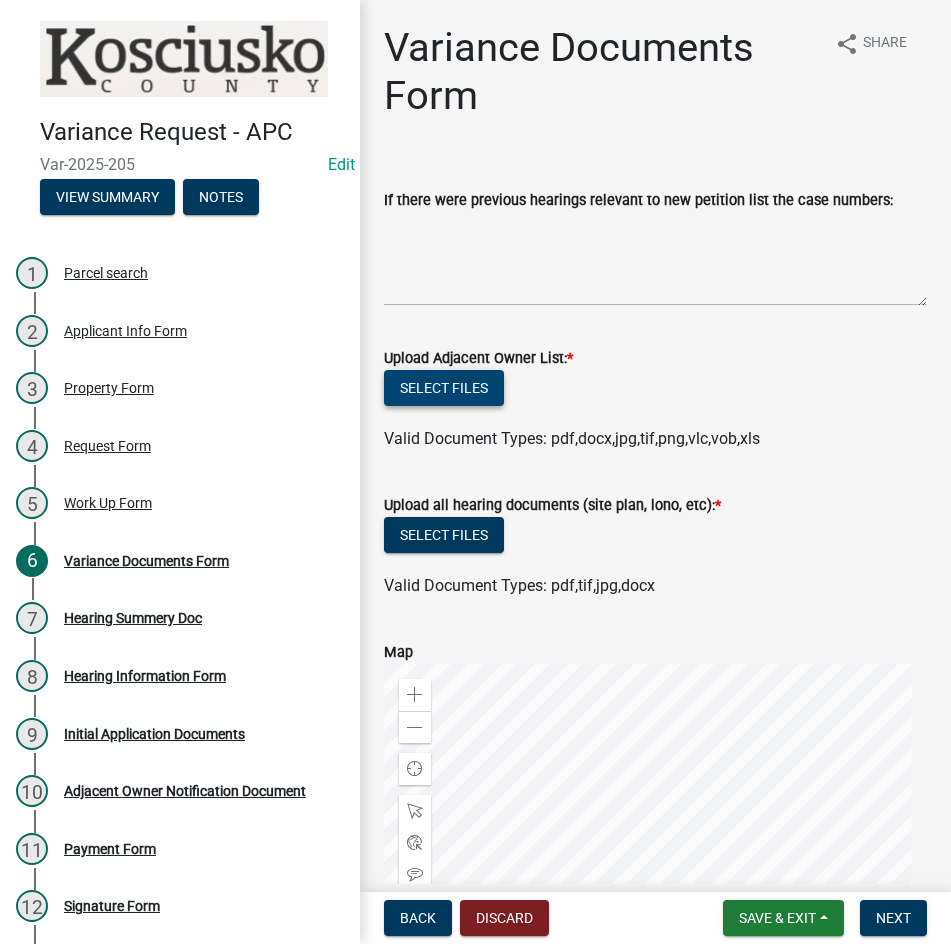 click on "Select files" 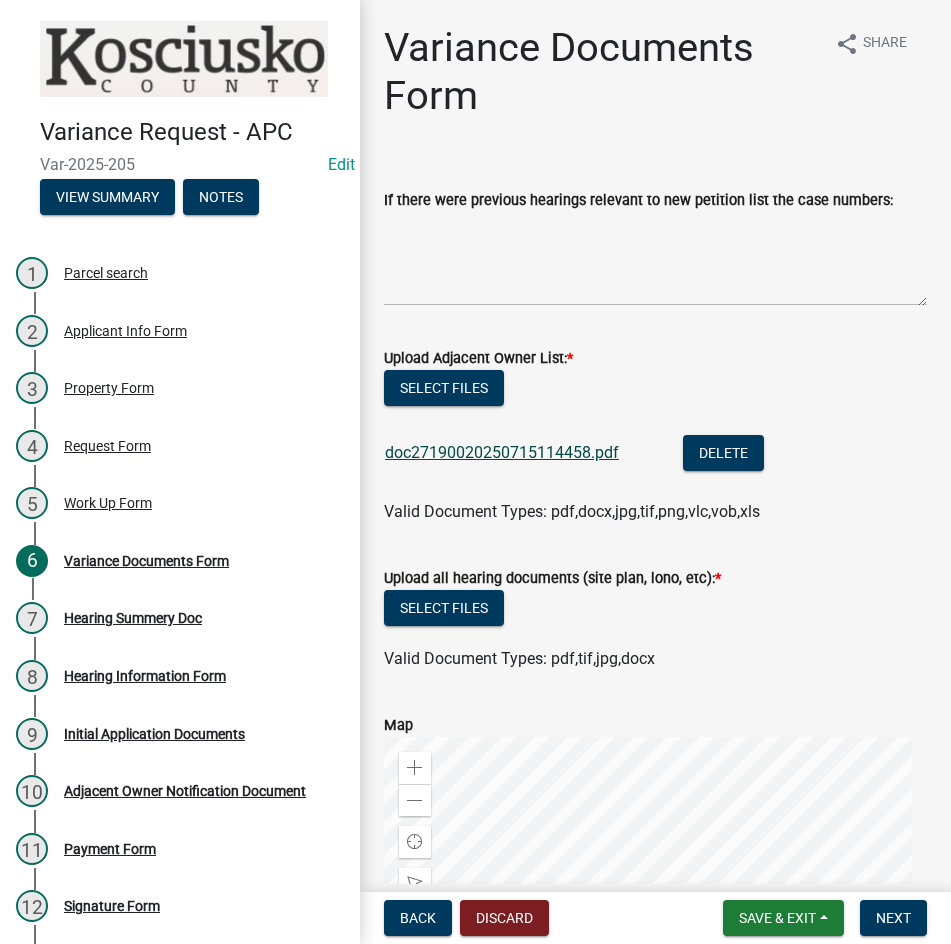 click on "doc27190020250715114458.pdf" 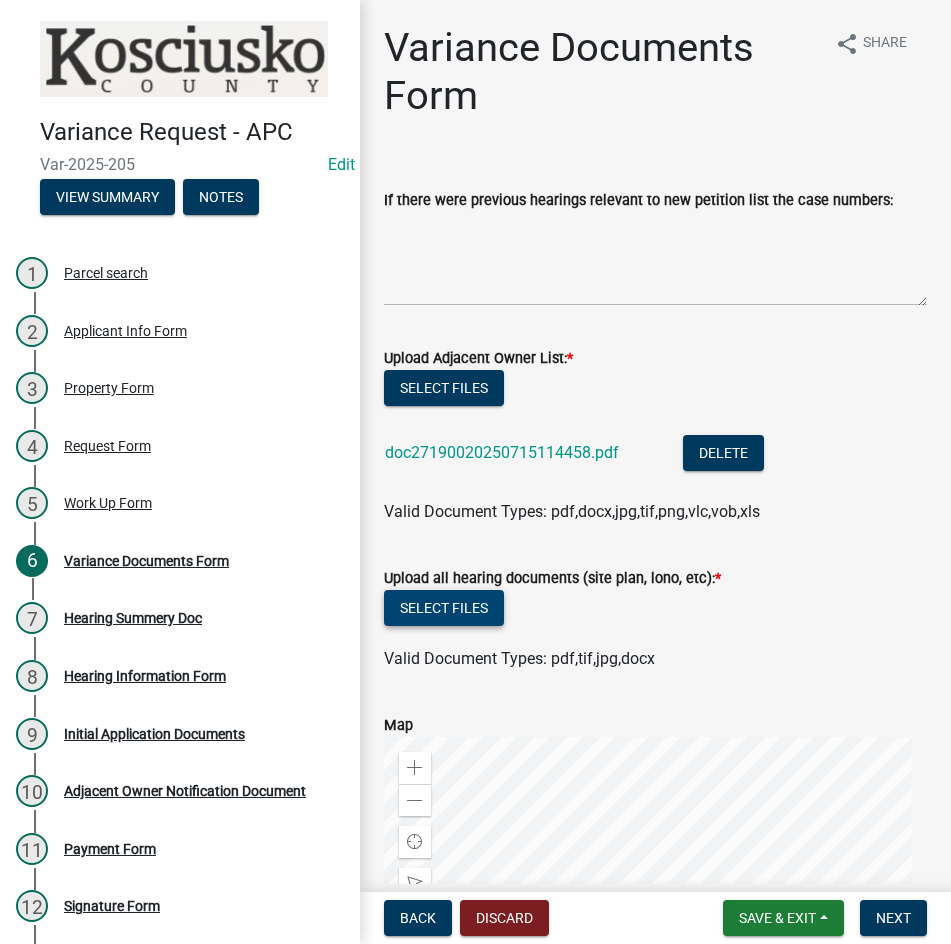 click on "Select files" 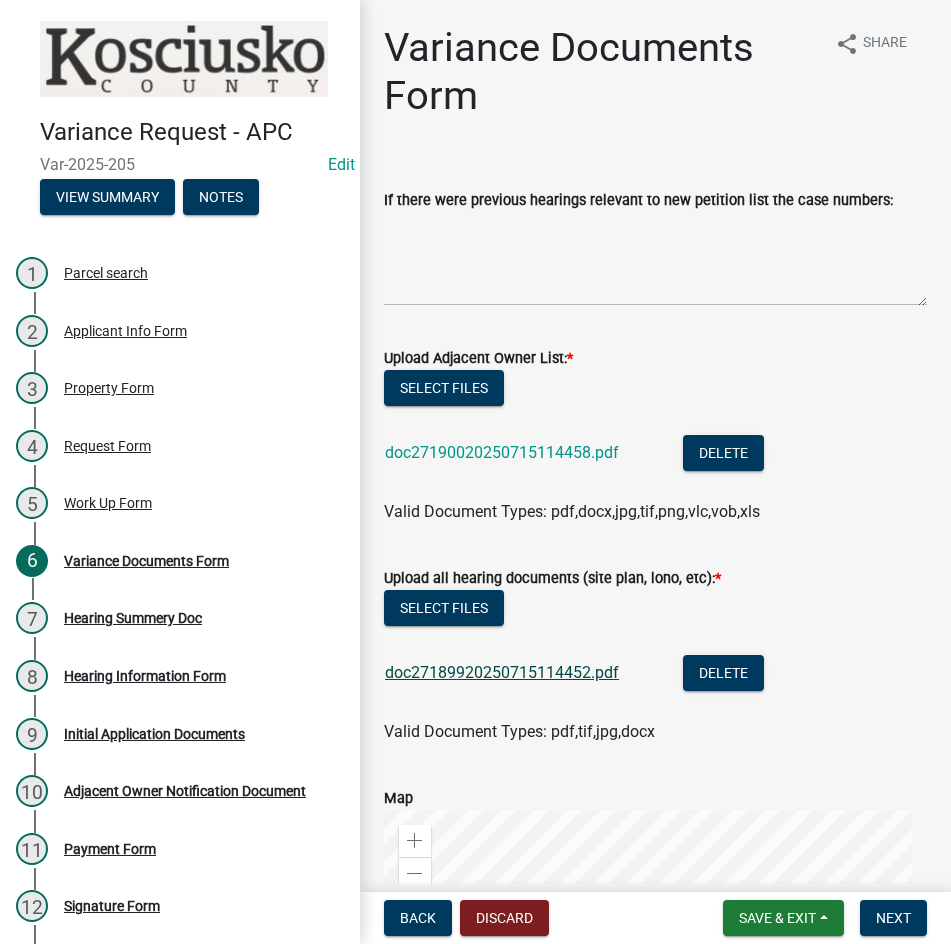 click on "doc27189920250715114452.pdf" 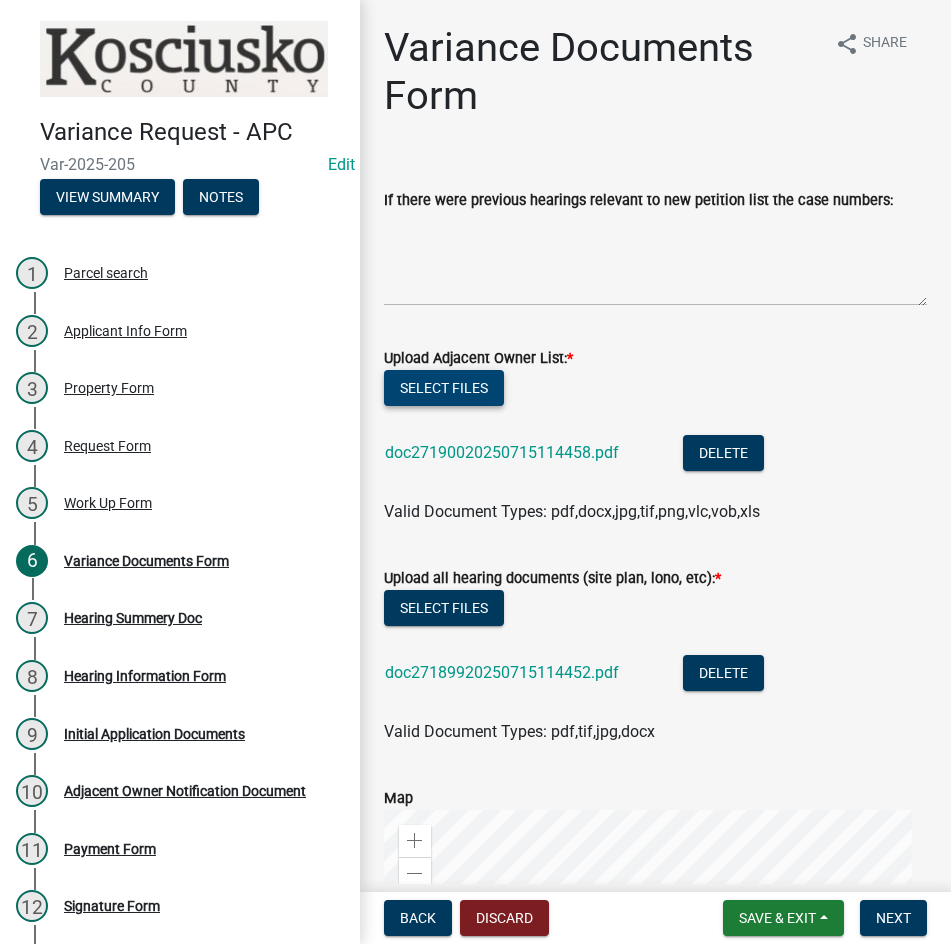 click on "Select files" 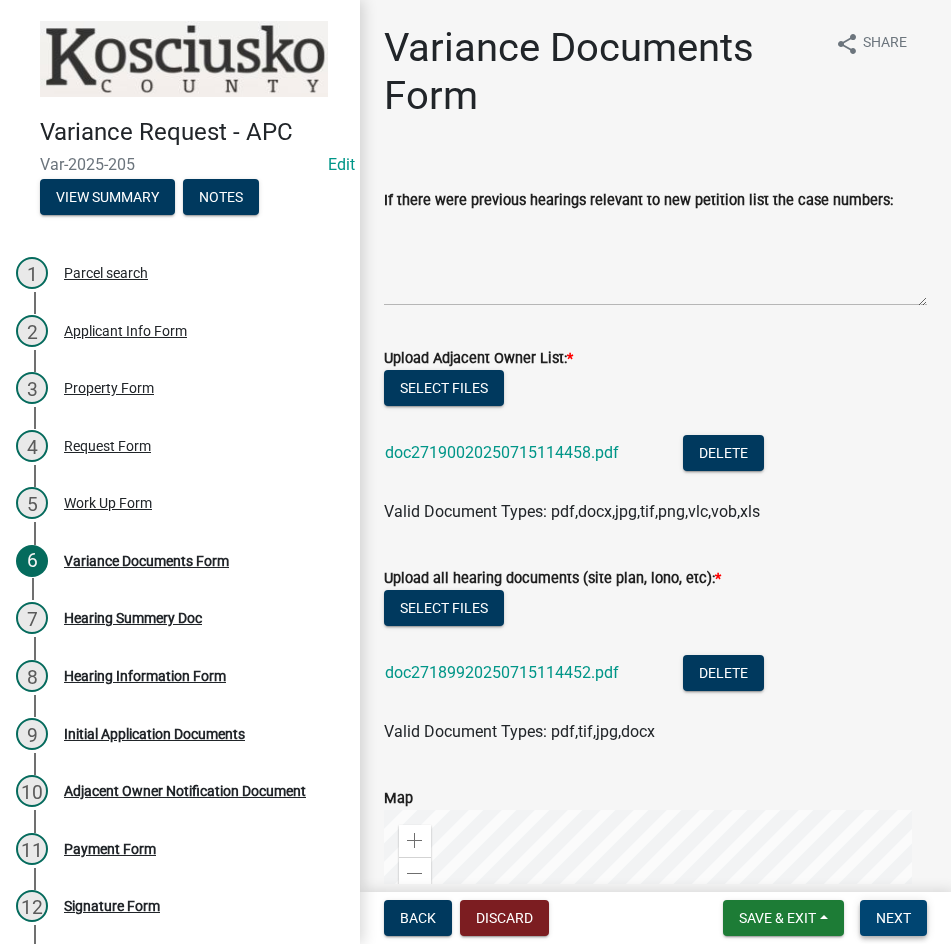 click on "Next" at bounding box center (893, 918) 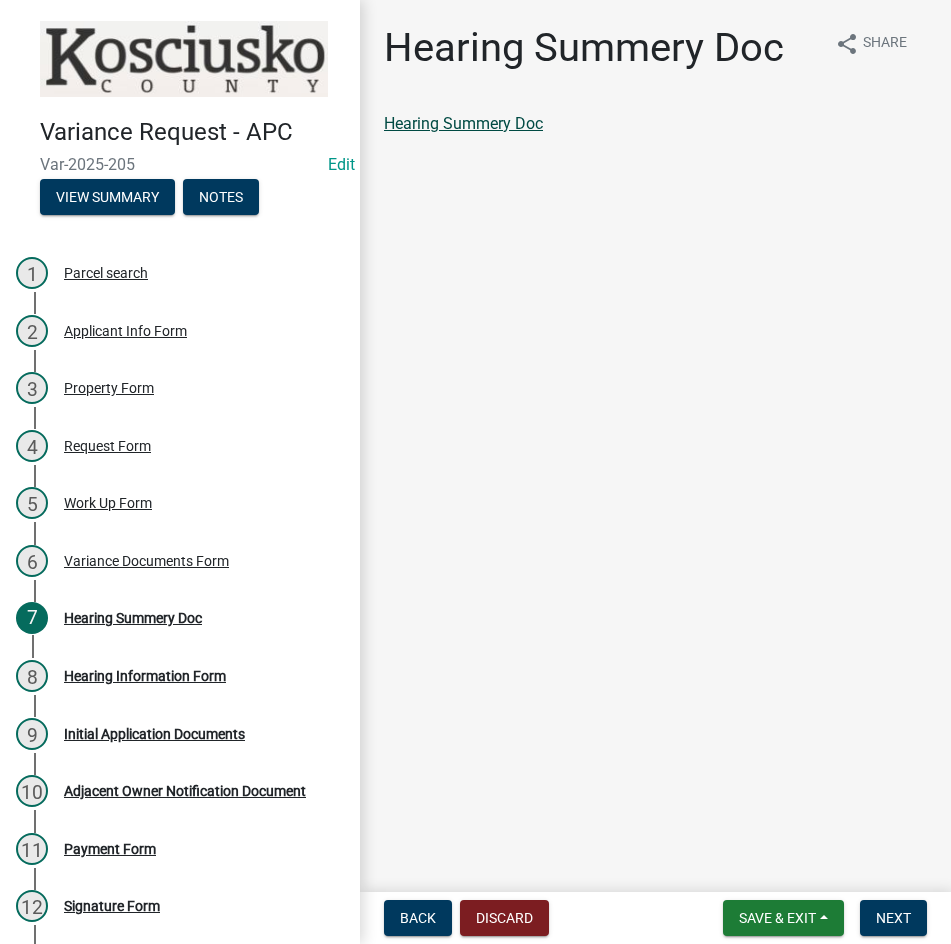click on "Hearing Summery Doc" 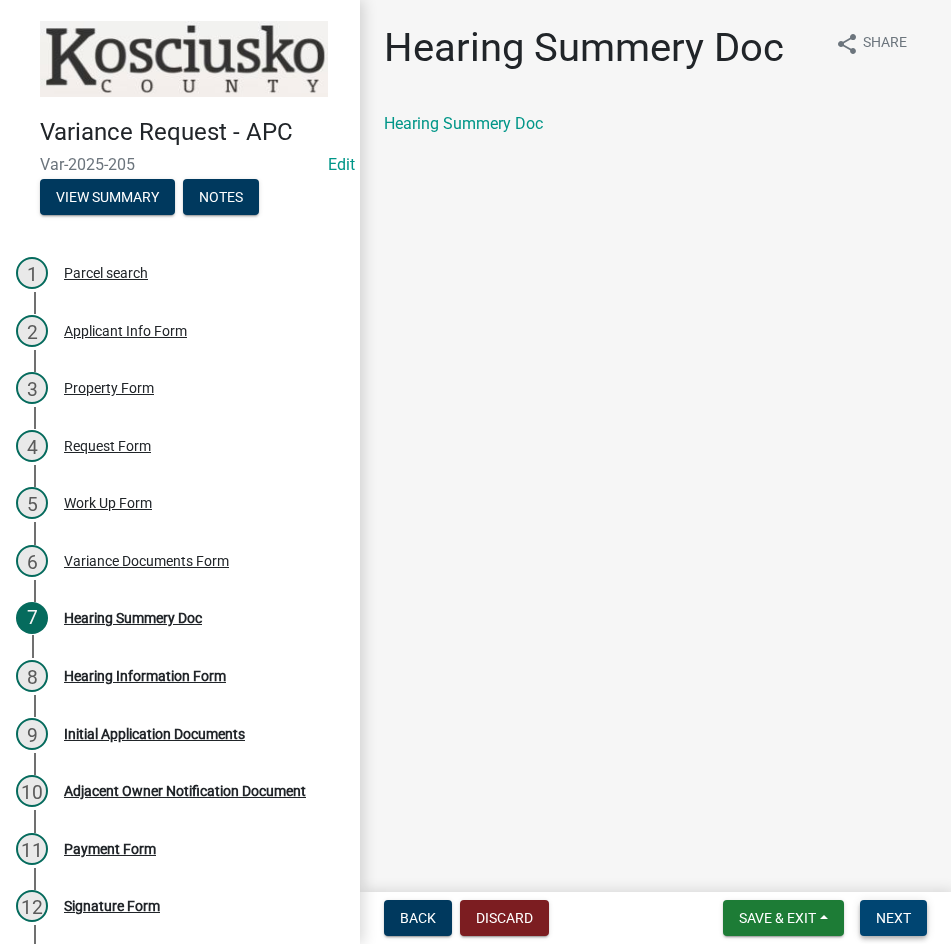 click on "Next" at bounding box center (893, 918) 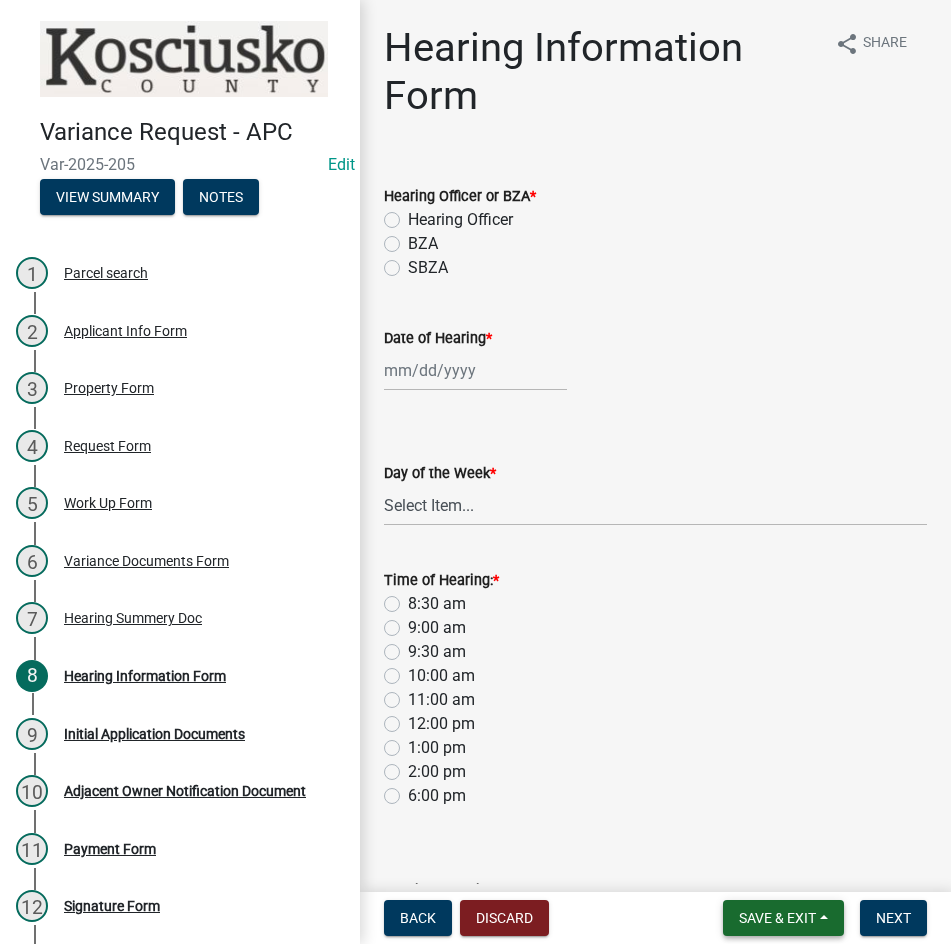 click on "Save & Exit" at bounding box center (777, 918) 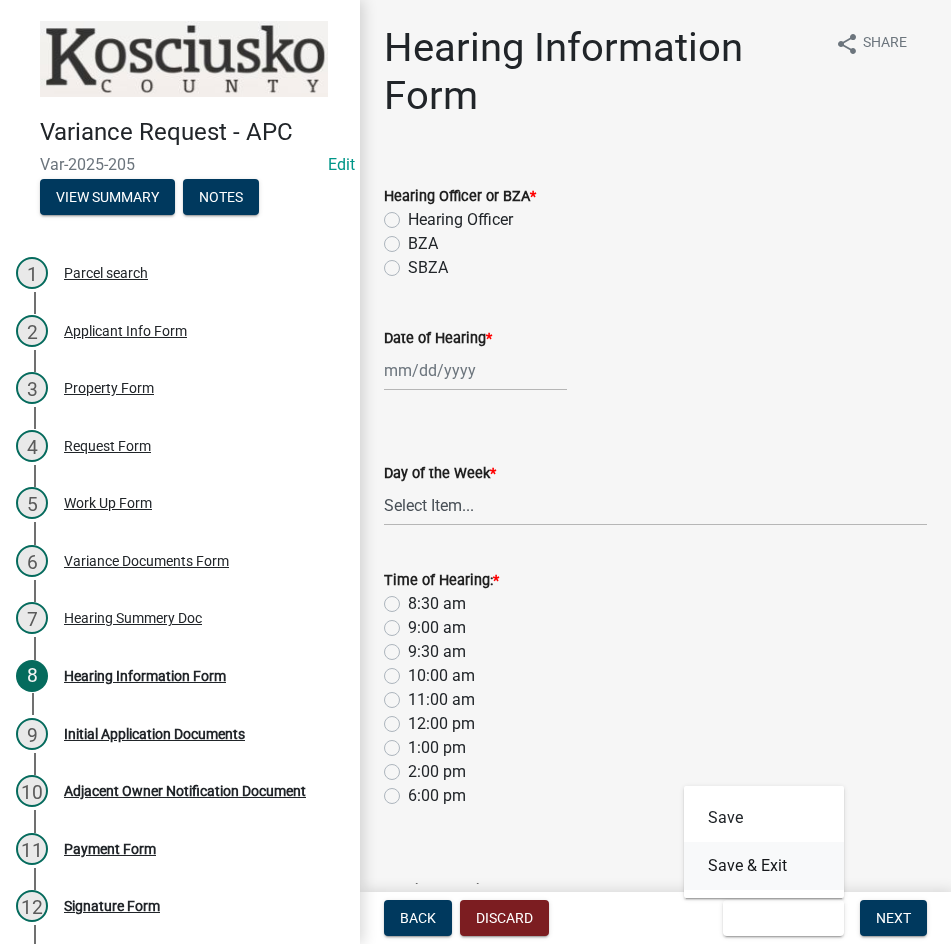 click on "Save & Exit" at bounding box center [764, 866] 